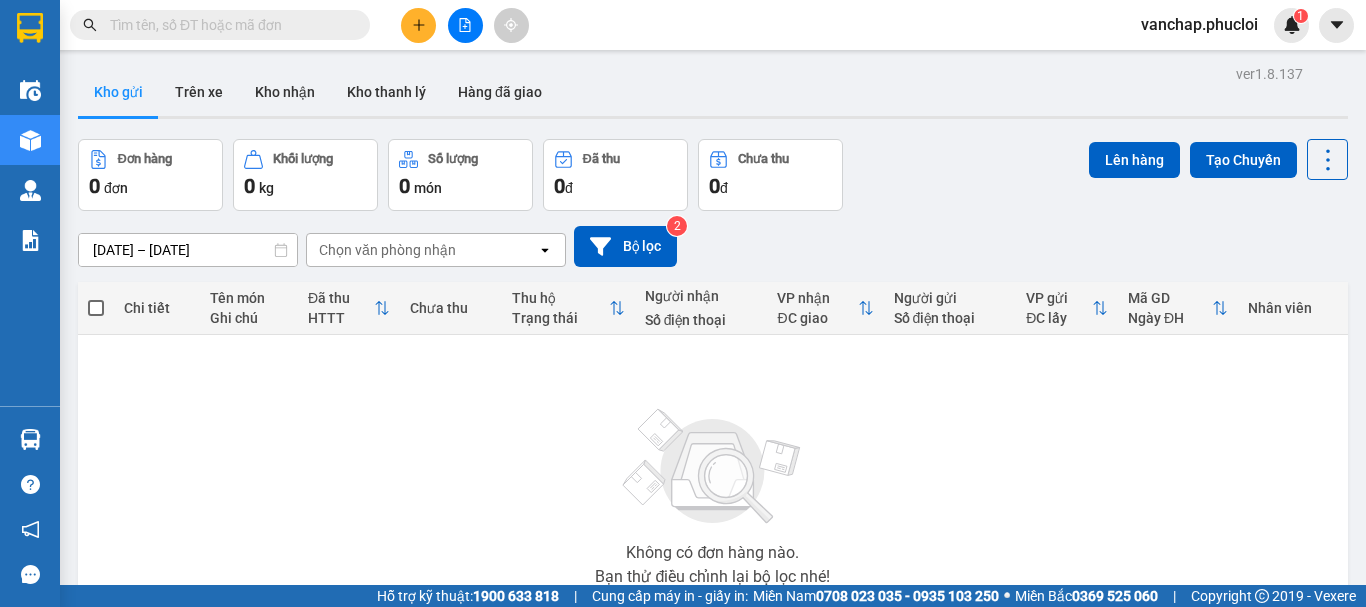 scroll, scrollTop: 0, scrollLeft: 0, axis: both 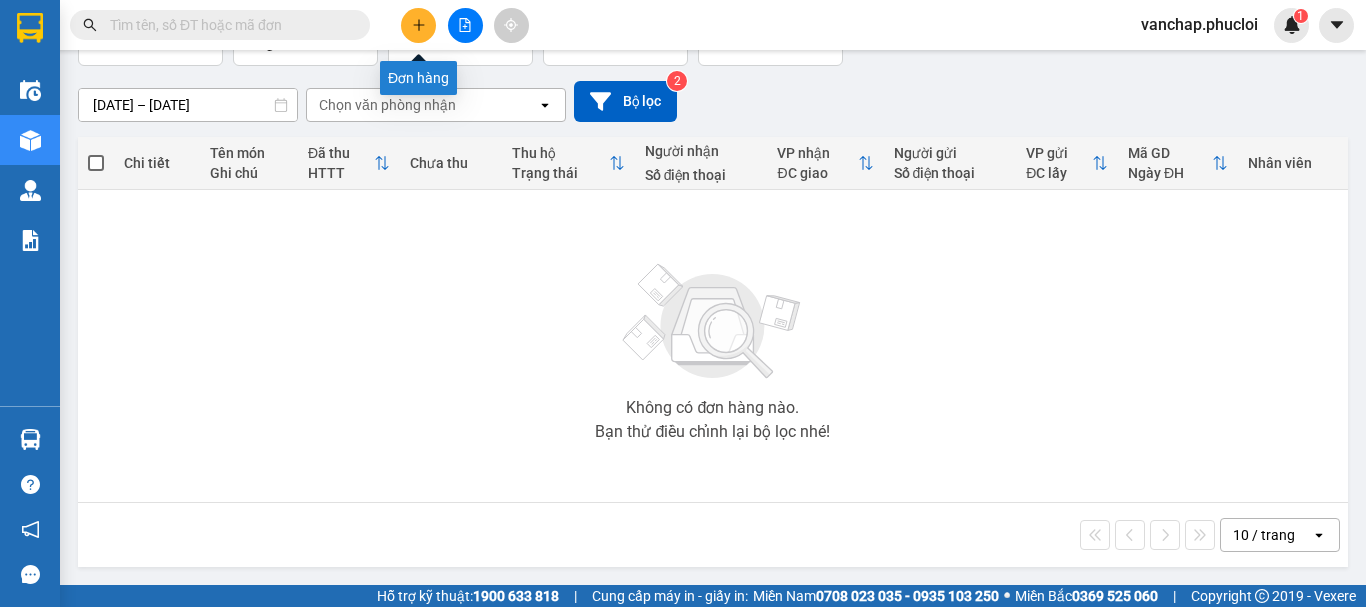 click at bounding box center (418, 25) 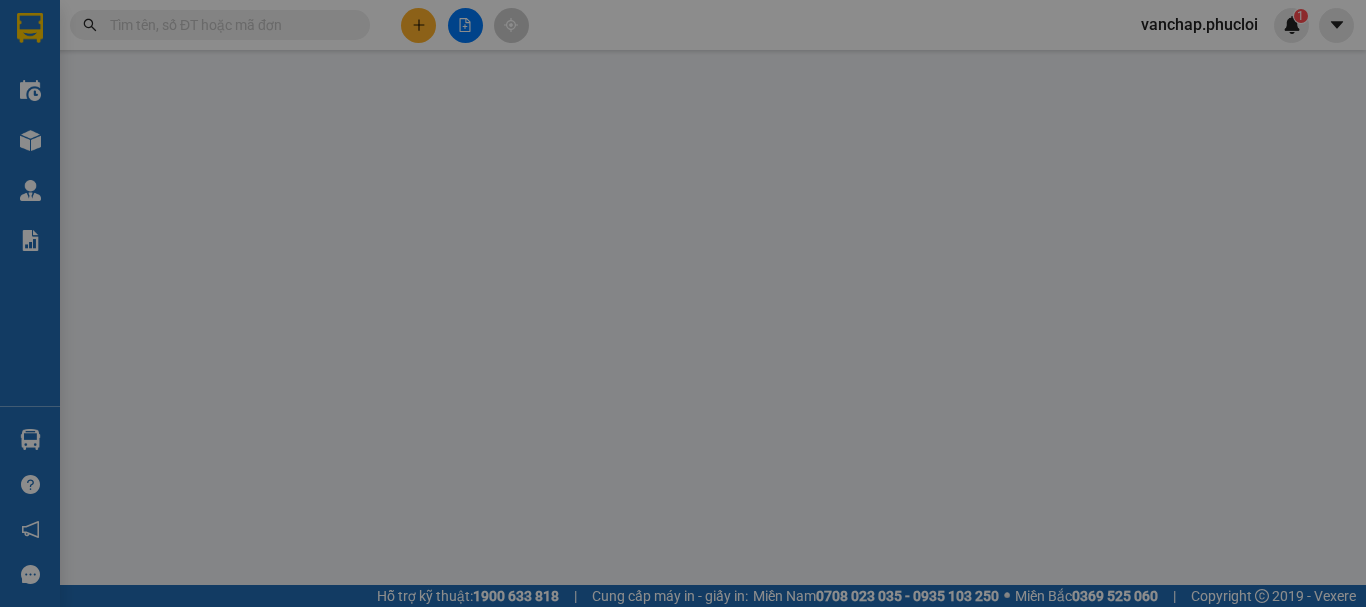 scroll, scrollTop: 0, scrollLeft: 0, axis: both 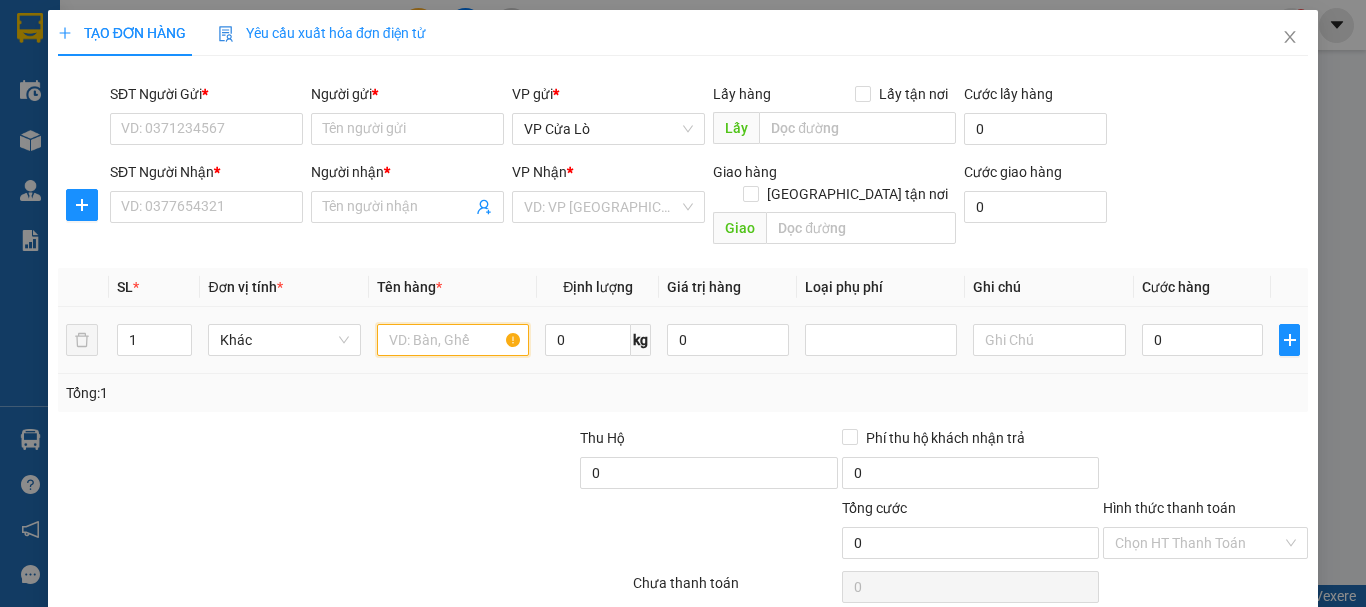click at bounding box center (453, 340) 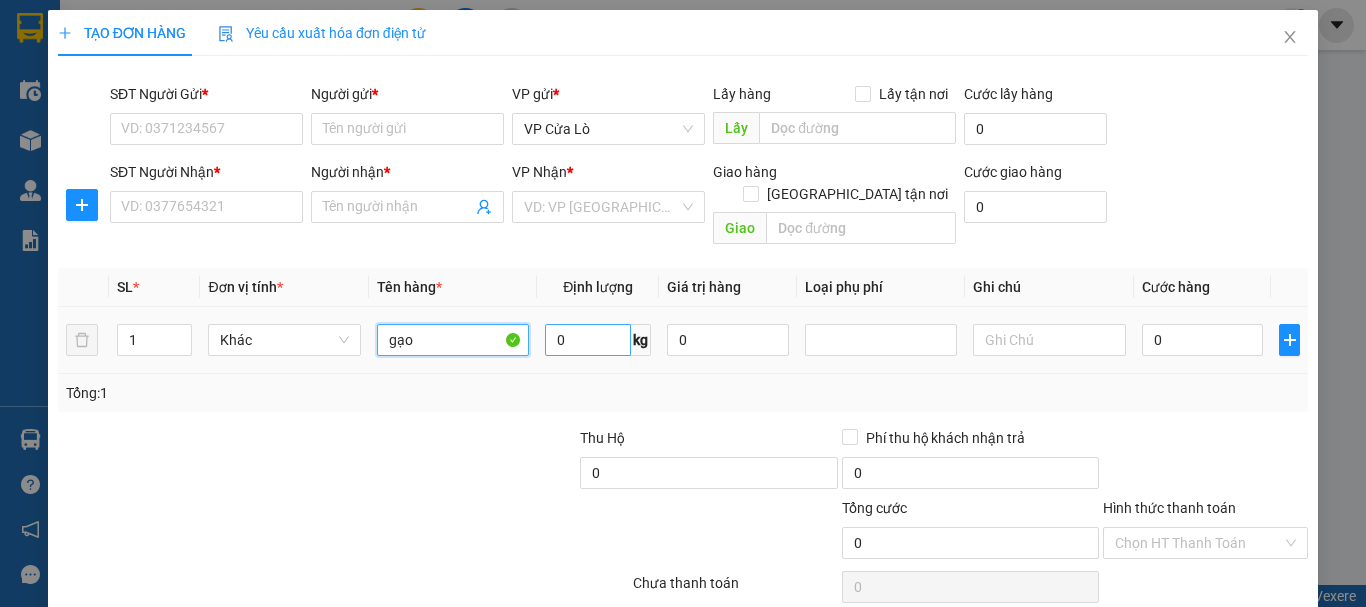 type on "gạo" 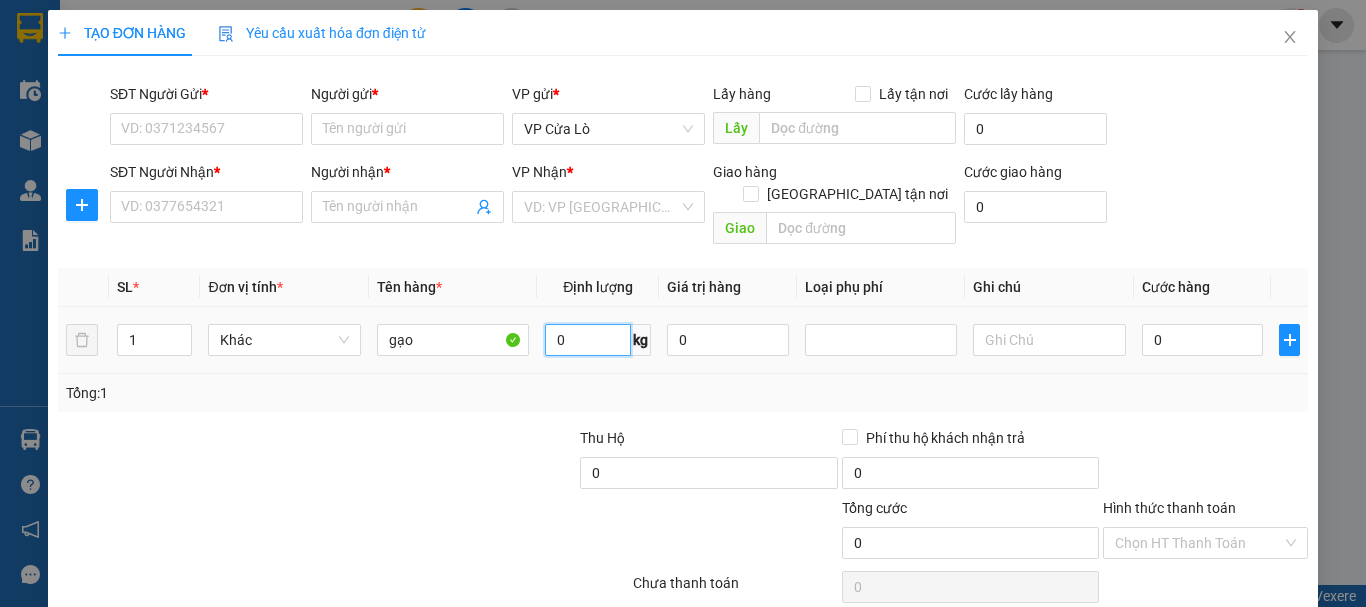 click on "0" at bounding box center [588, 340] 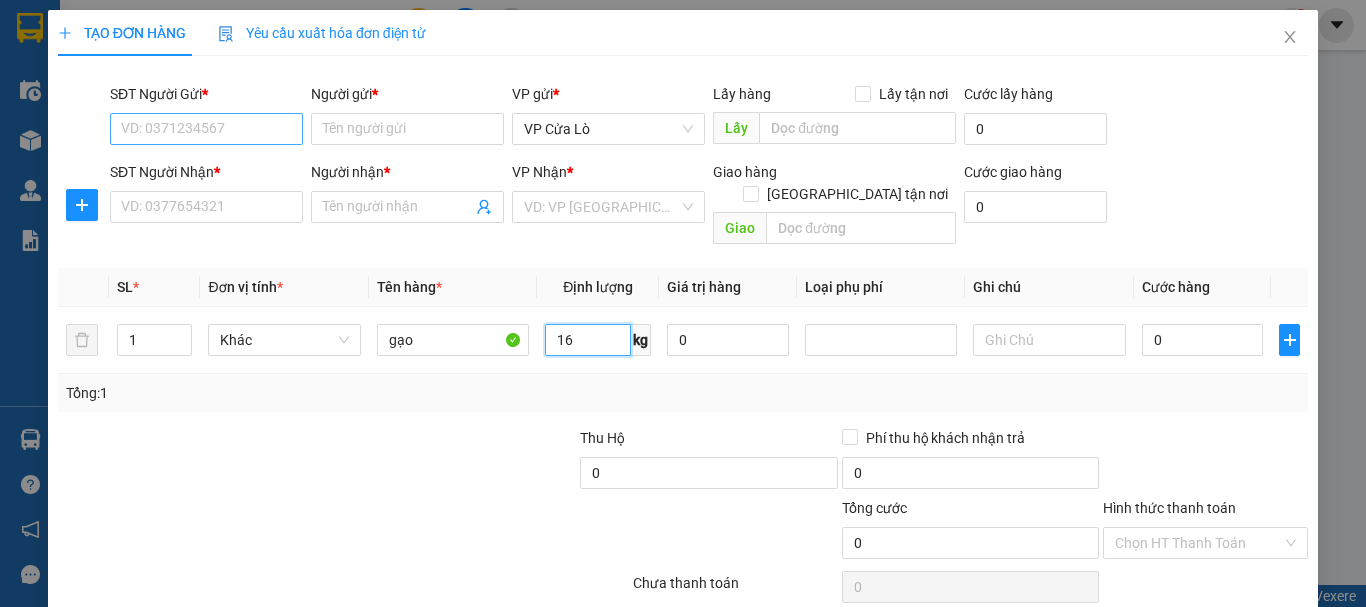 type on "16" 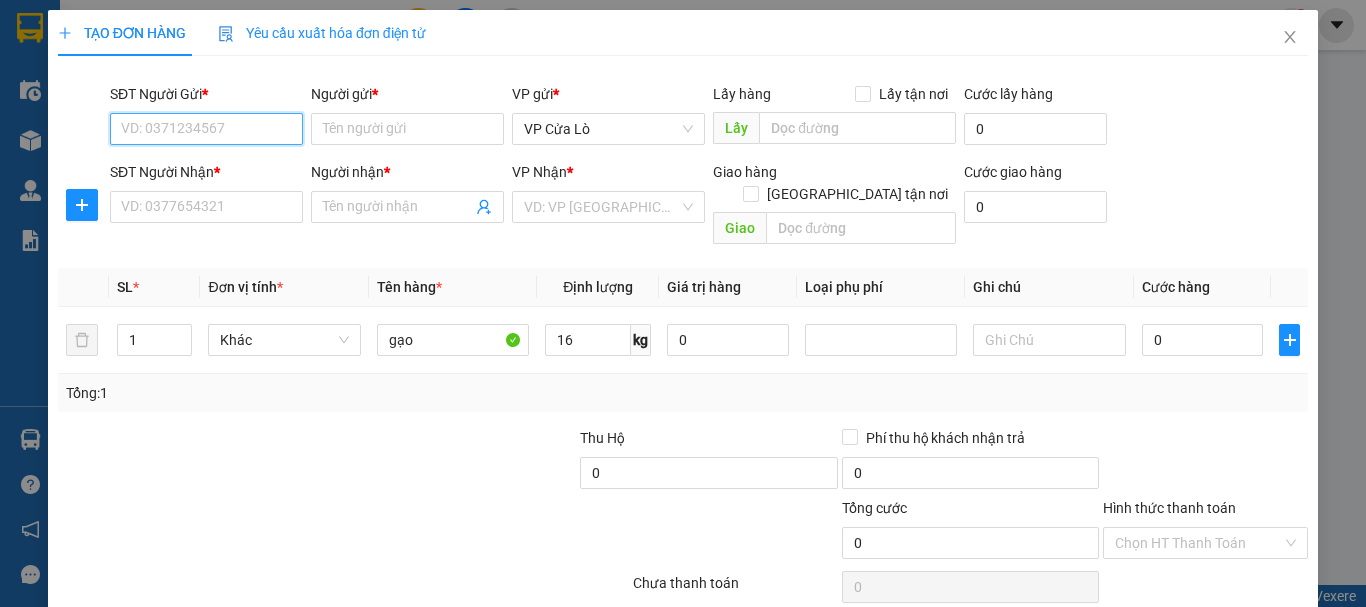drag, startPoint x: 243, startPoint y: 135, endPoint x: 239, endPoint y: 150, distance: 15.524175 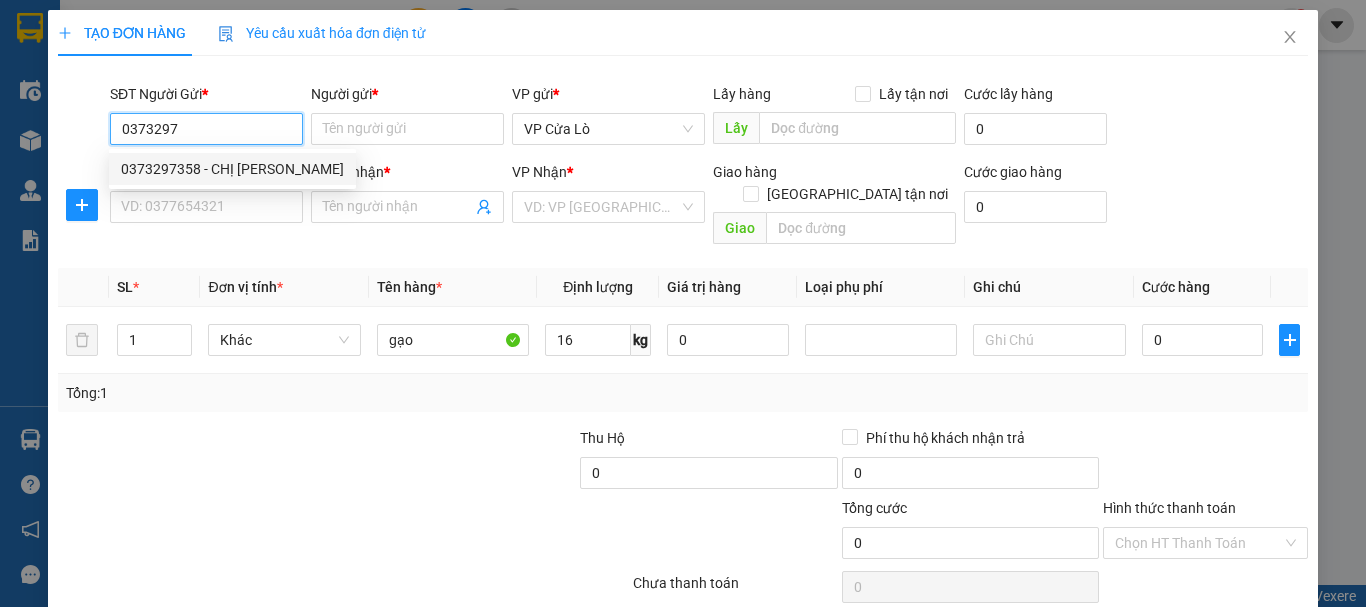 click on "0373297358 - CHỊ [PERSON_NAME]" at bounding box center (232, 169) 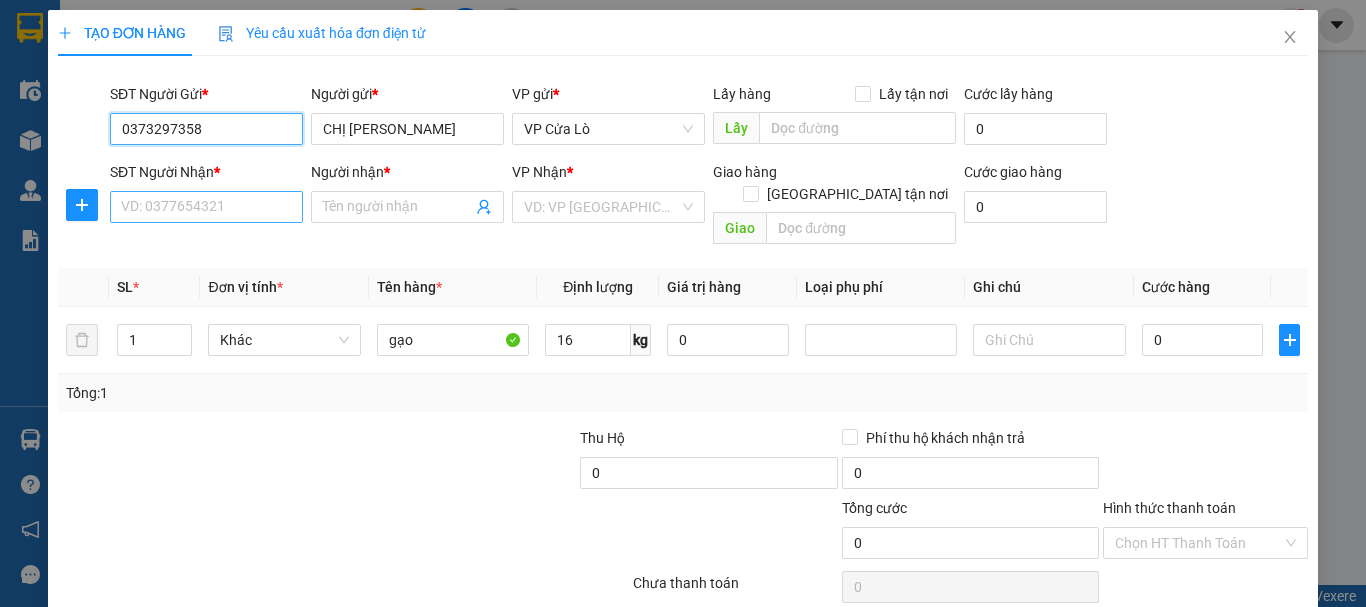 type on "0373297358" 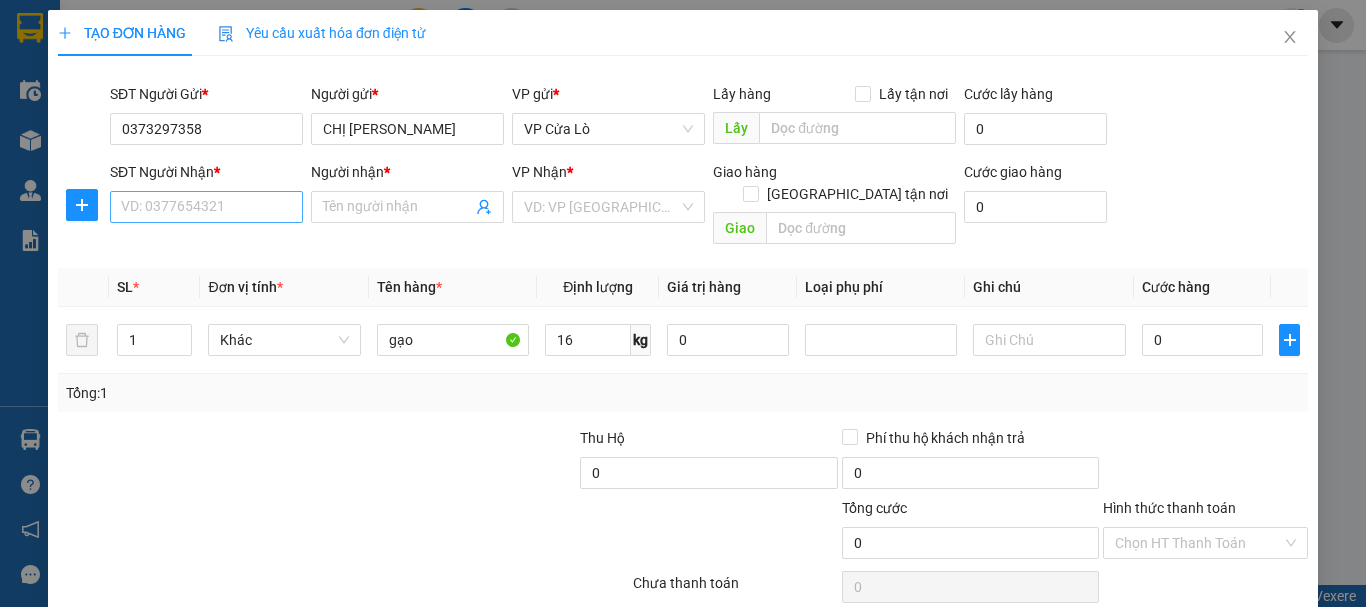 click on "SĐT Người Nhận  * VD: 0377654321" at bounding box center [206, 196] 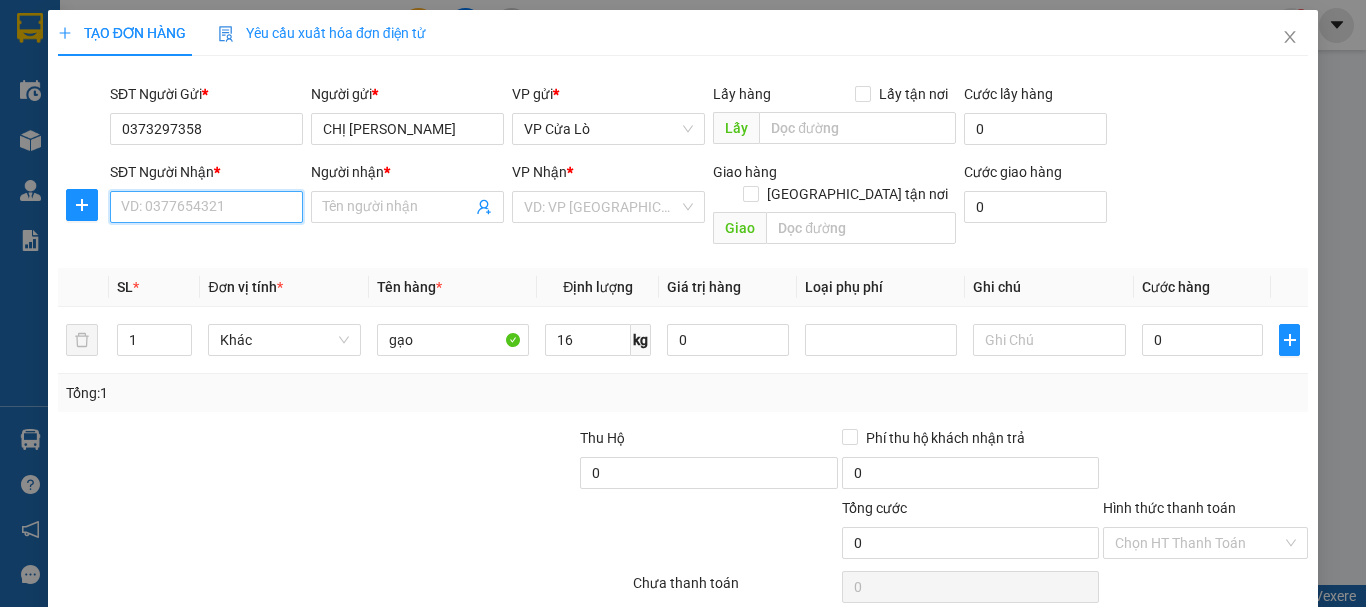 click on "SĐT Người Nhận  *" at bounding box center [206, 207] 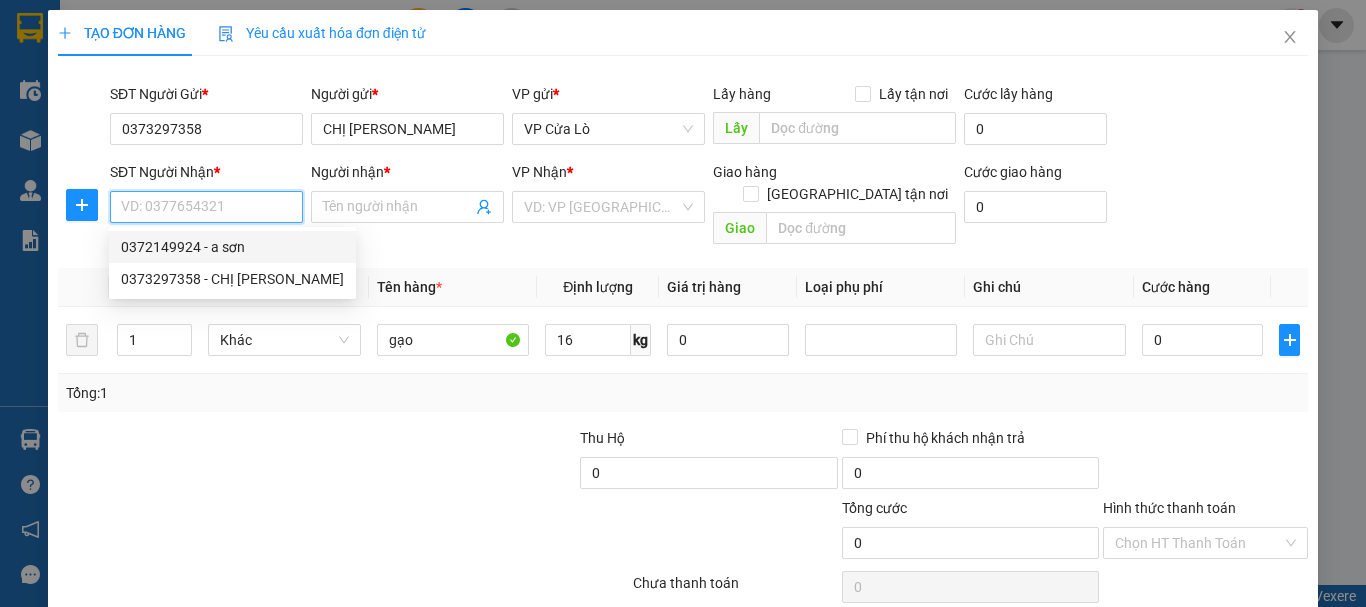 click on "0372149924 - a sơn" at bounding box center (232, 247) 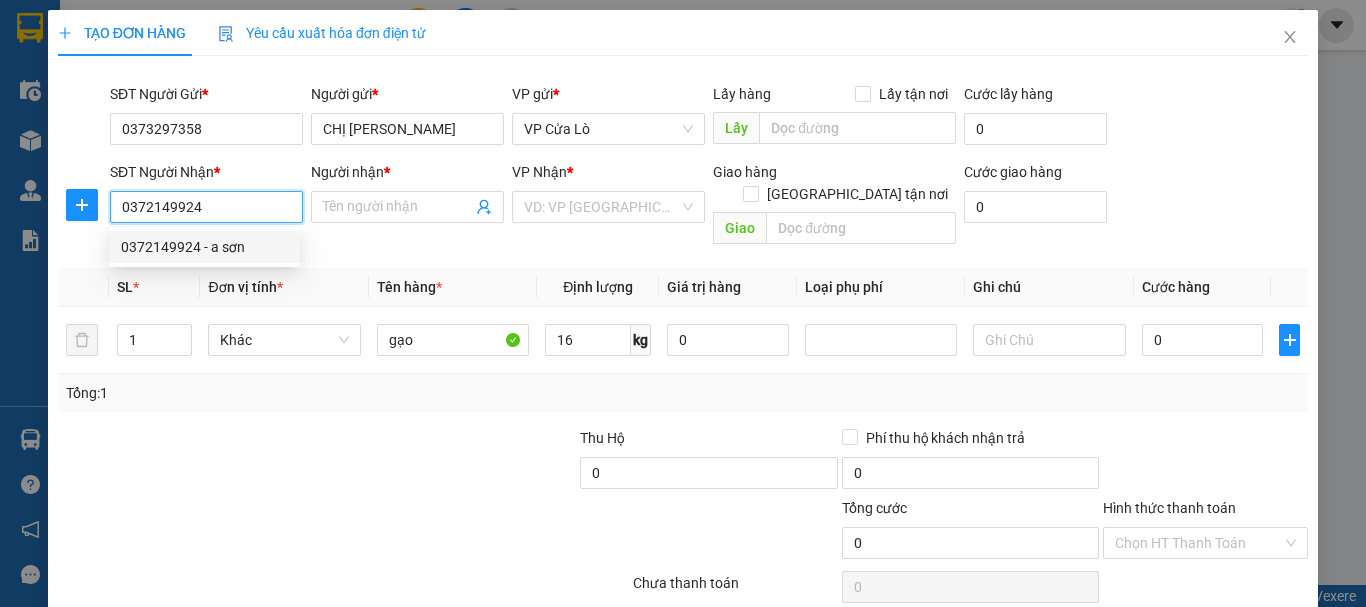 type on "a sơn" 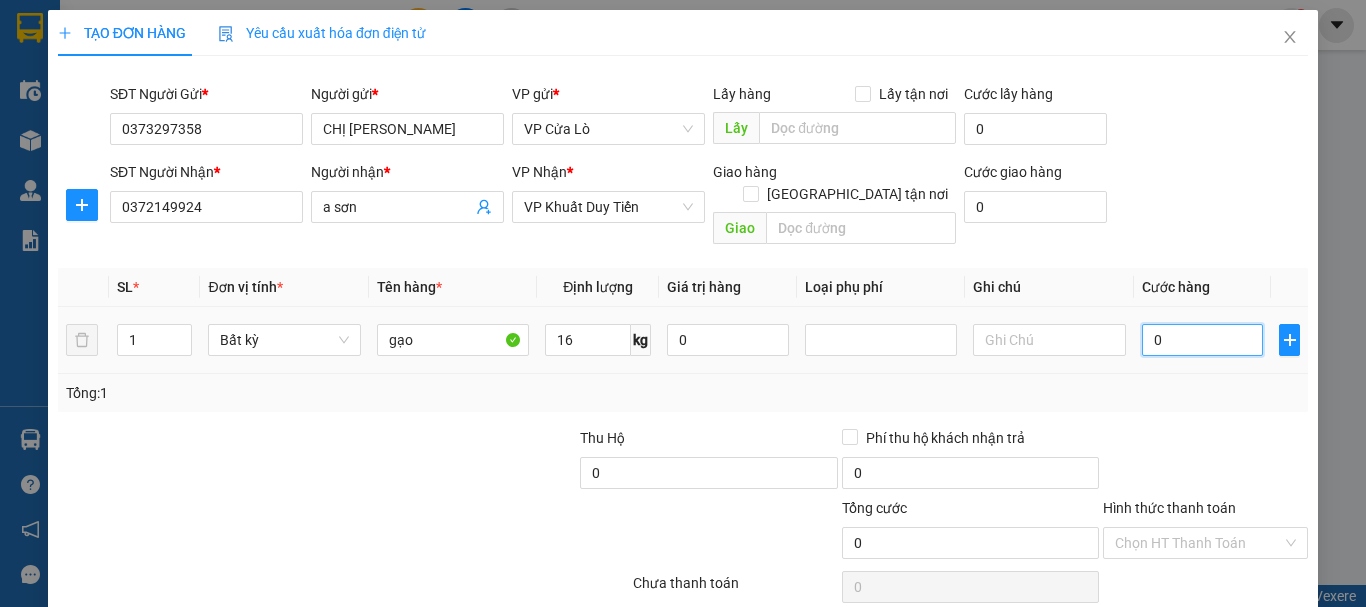 click on "0" at bounding box center (1203, 340) 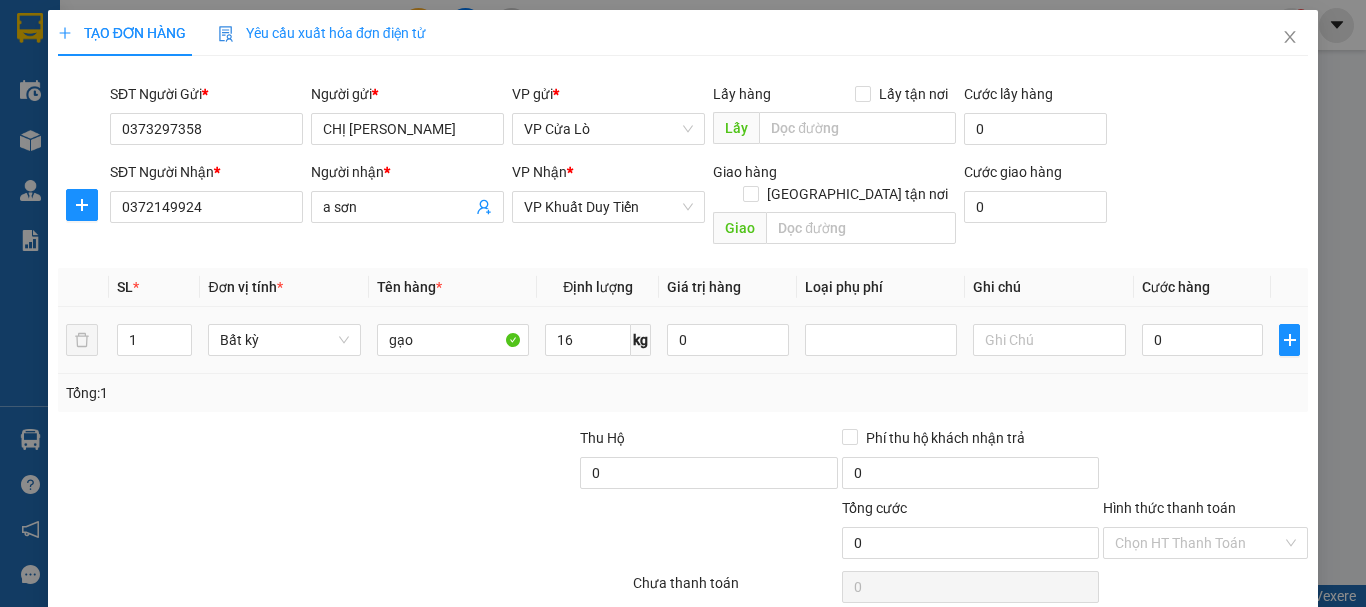click on "0" at bounding box center (1203, 340) 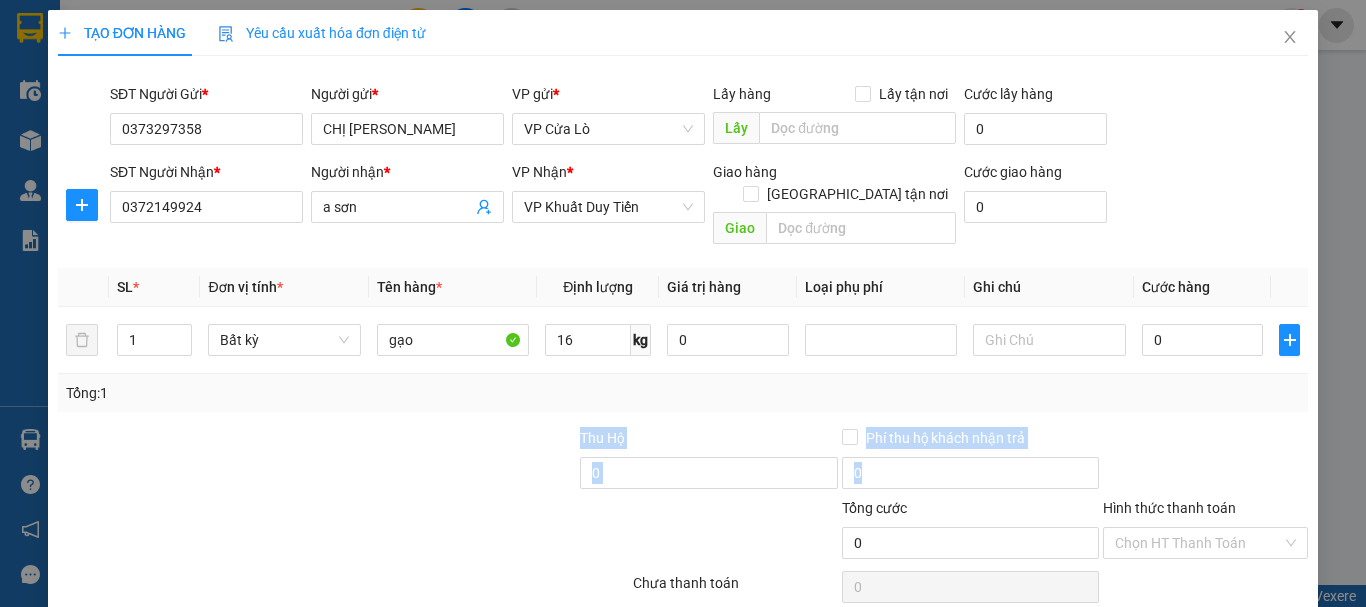 drag, startPoint x: 1159, startPoint y: 450, endPoint x: 1111, endPoint y: 460, distance: 49.0306 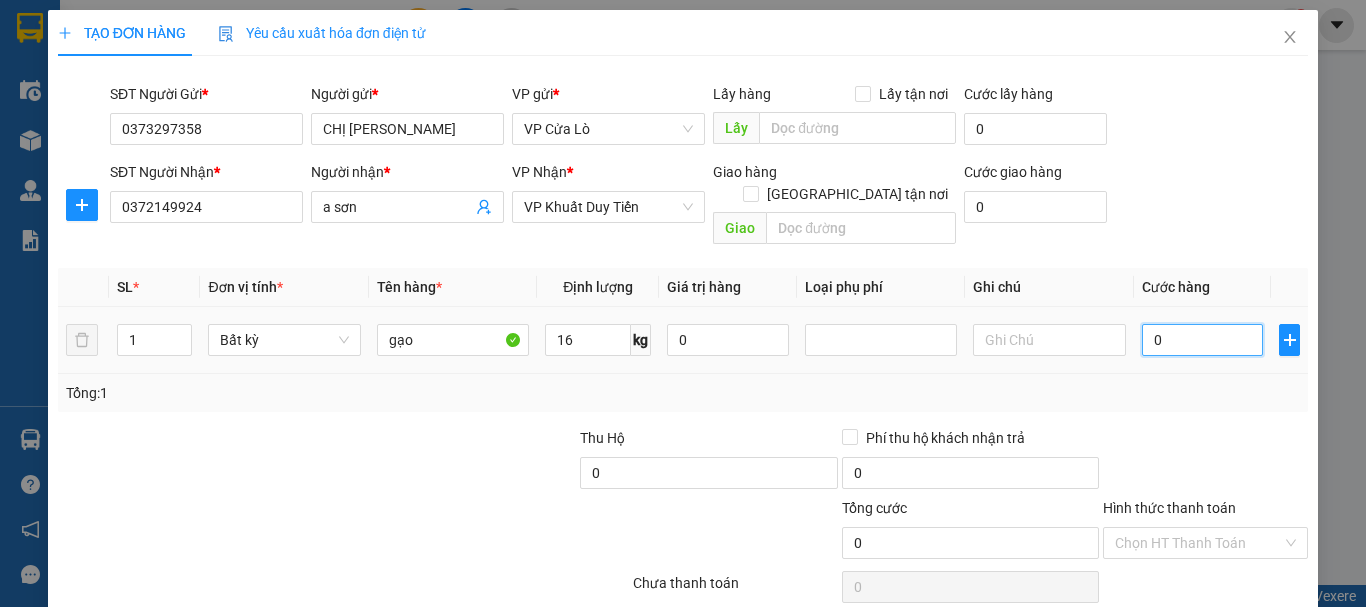 click on "0" at bounding box center [1203, 340] 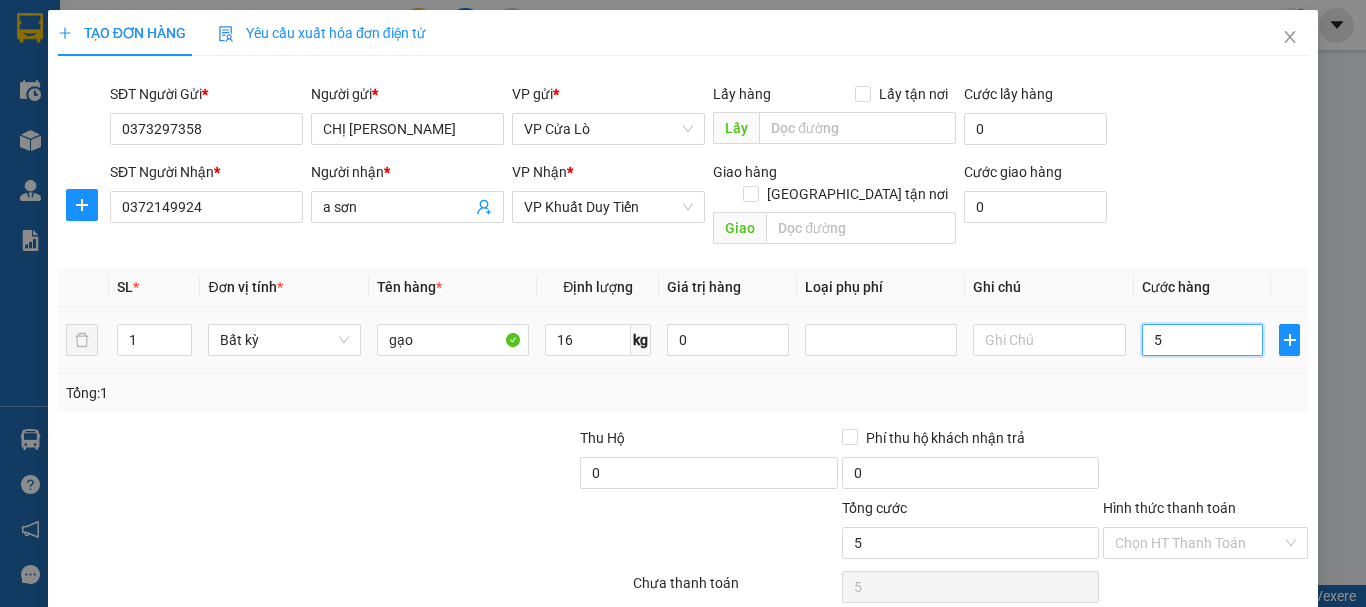 type on "50" 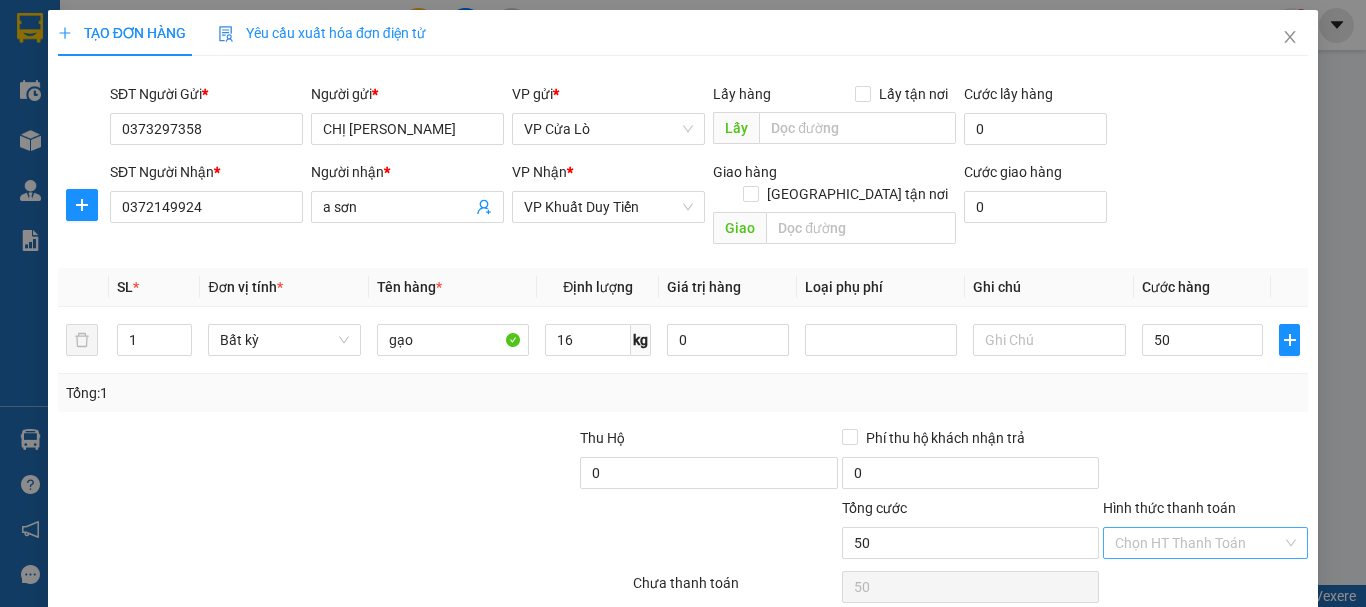 type on "50.000" 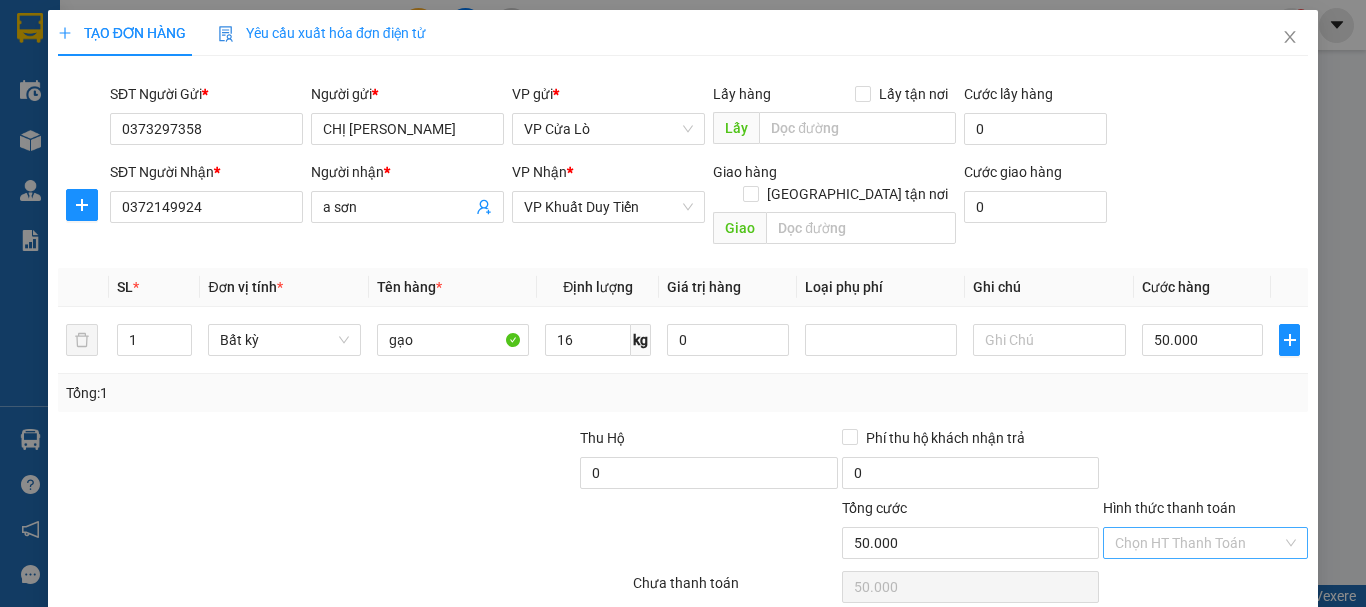 click on "Hình thức thanh toán" at bounding box center (1198, 543) 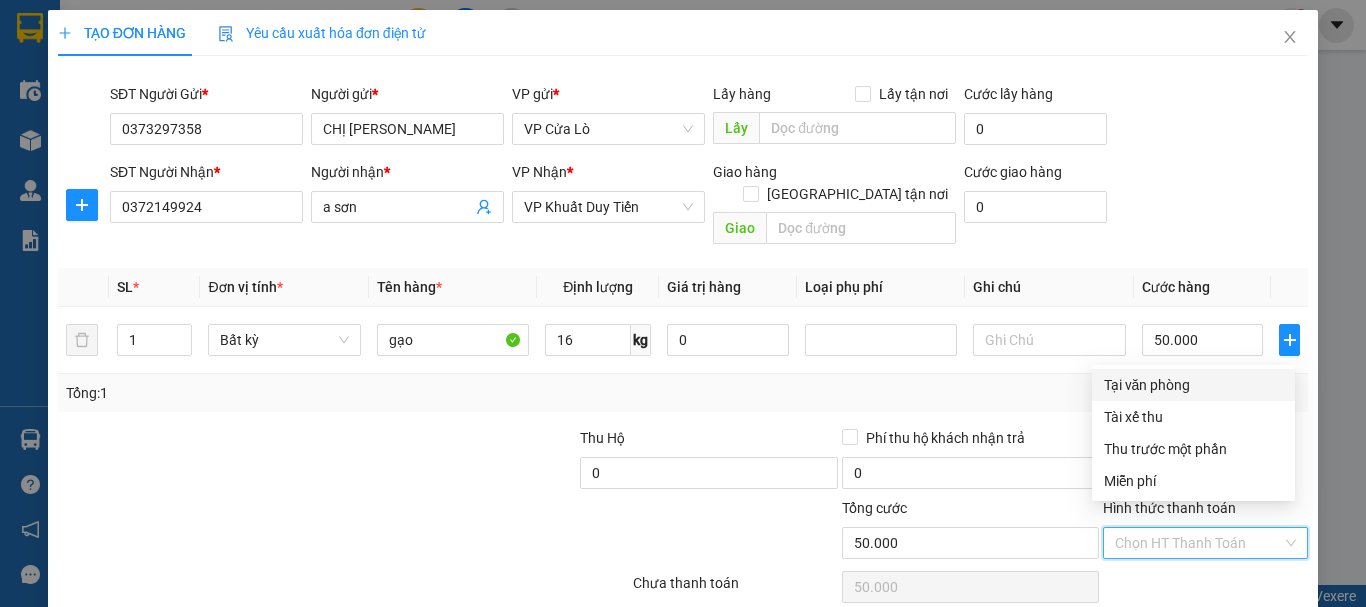 click on "Tại văn phòng" at bounding box center [1193, 385] 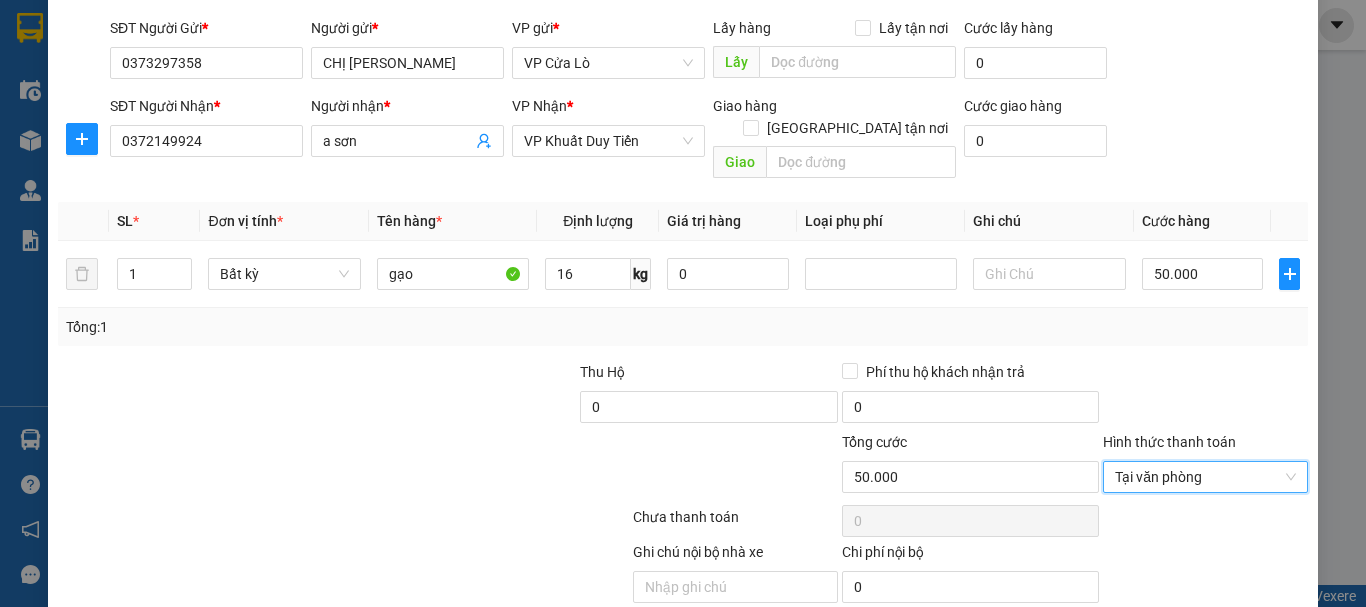 scroll, scrollTop: 126, scrollLeft: 0, axis: vertical 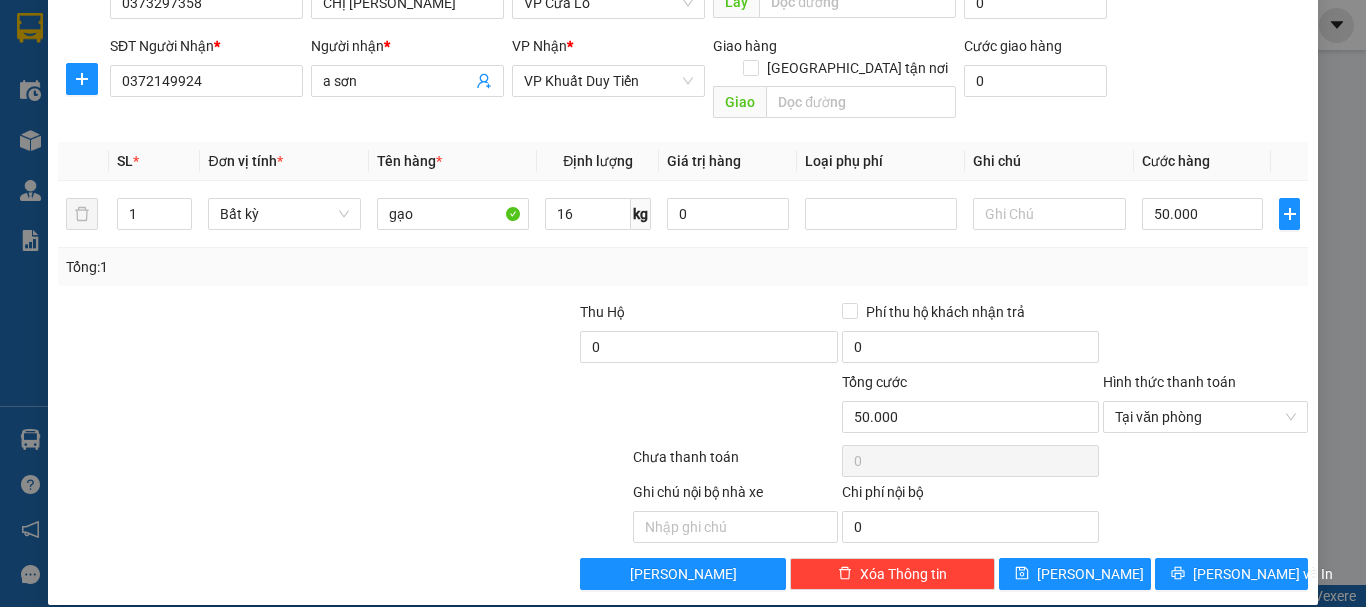 click on "TẠO ĐƠN HÀNG Yêu cầu xuất hóa đơn điện tử Transit Pickup Surcharge Ids Transit Deliver Surcharge Ids Transit Deliver Surcharge Transit Deliver Surcharge Gói vận chuyển  * Tiêu chuẩn SĐT Người Gửi  * 0373297358 Người gửi  * CHỊ XUÂN VP gửi  * VP Cửa Lò Lấy hàng Lấy tận nơi Lấy Cước lấy hàng 0 SĐT Người Nhận  * 0372149924 Người nhận  * a sơn VP Nhận  * VP Khuất Duy Tiến Giao hàng Giao tận nơi Giao Cước giao hàng 0 SL  * Đơn vị tính  * Tên hàng  * Định lượng Giá trị hàng Loại phụ phí Ghi chú Cước hàng                     1 Bất kỳ gạo 16 kg 0   50.000 Tổng:  1 Thu Hộ 0 Phí thu hộ khách nhận trả 0 Tổng cước 50.000 Hình thức thanh toán Tại văn phòng Số tiền thu trước 0 Tại văn phòng Chưa thanh toán 0 Ghi chú nội bộ nhà xe Chi phí nội bộ 0 Lưu nháp Xóa Thông tin [PERSON_NAME] và In Tổng định lượng của tất cả kiện hàng" at bounding box center (683, 244) 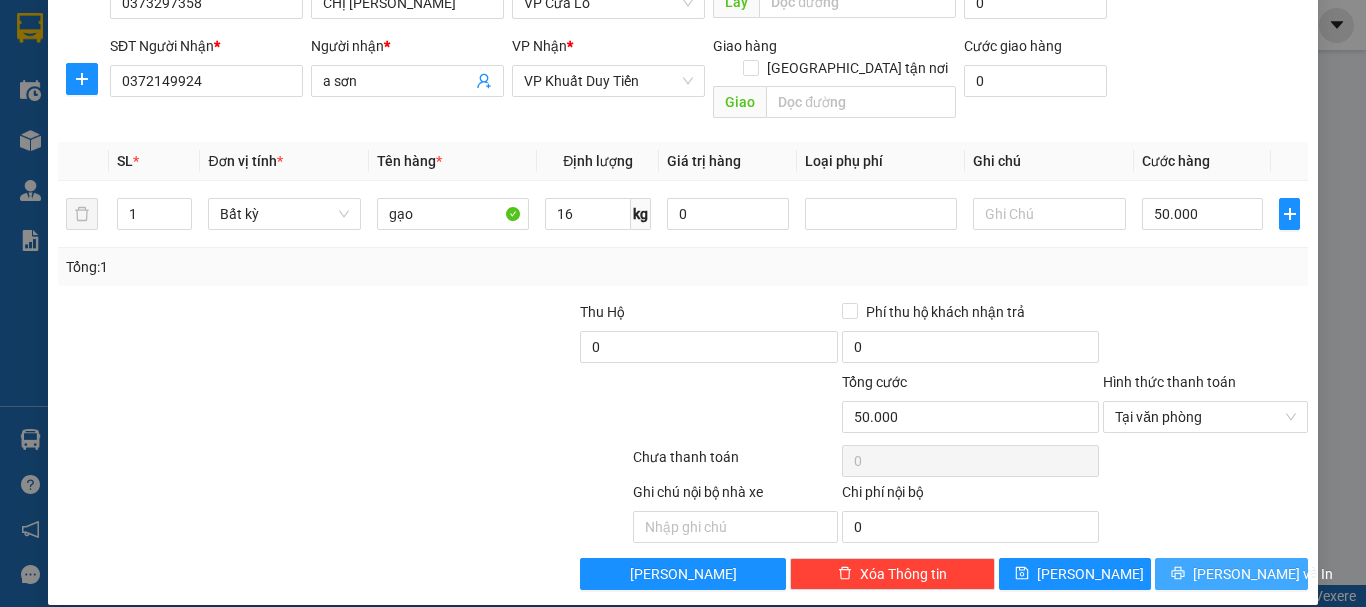 click on "[PERSON_NAME] và In" at bounding box center (1231, 574) 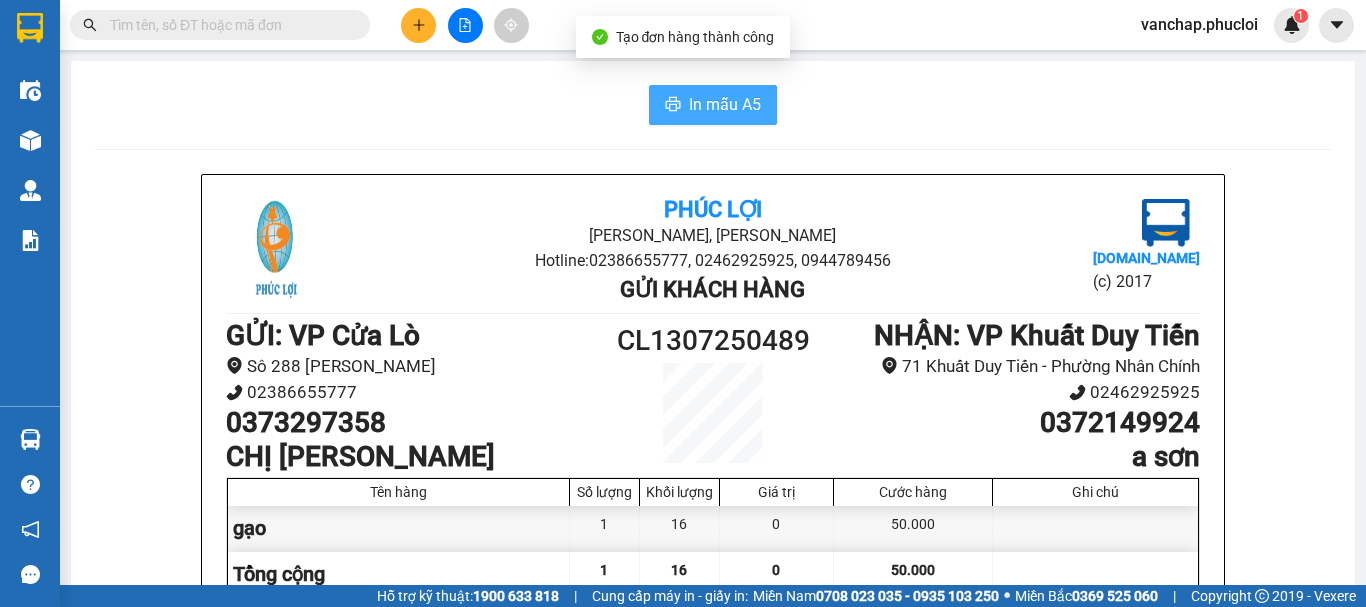 drag, startPoint x: 697, startPoint y: 87, endPoint x: 708, endPoint y: 123, distance: 37.64306 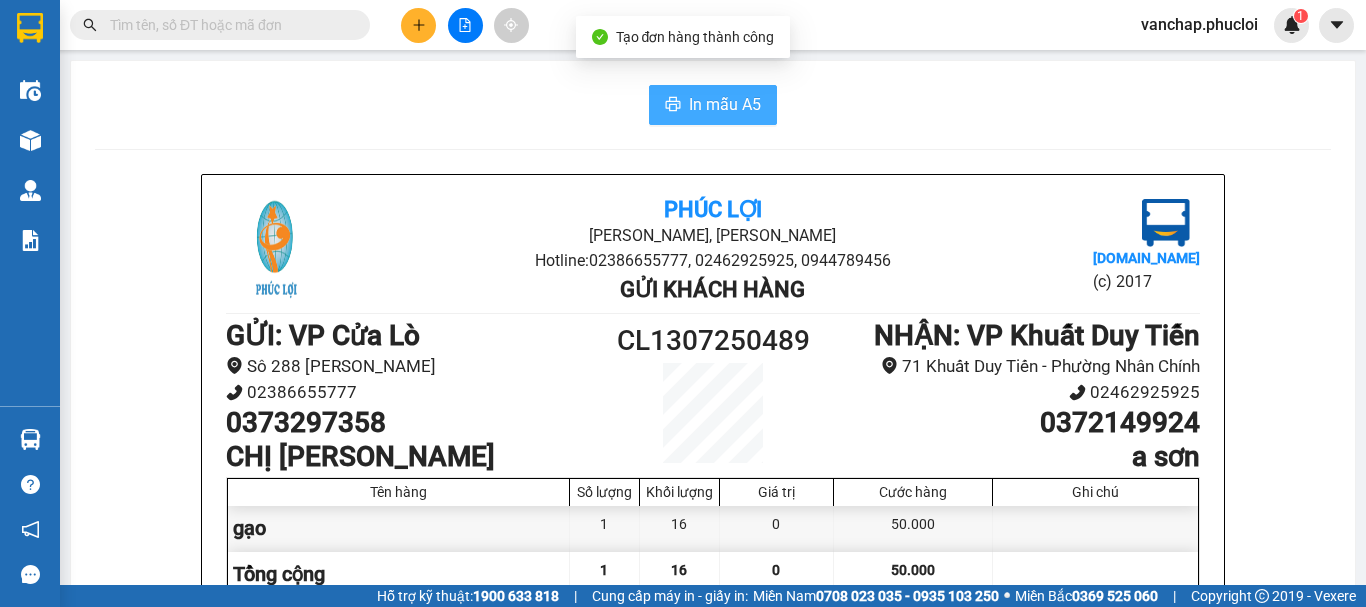 scroll, scrollTop: 0, scrollLeft: 0, axis: both 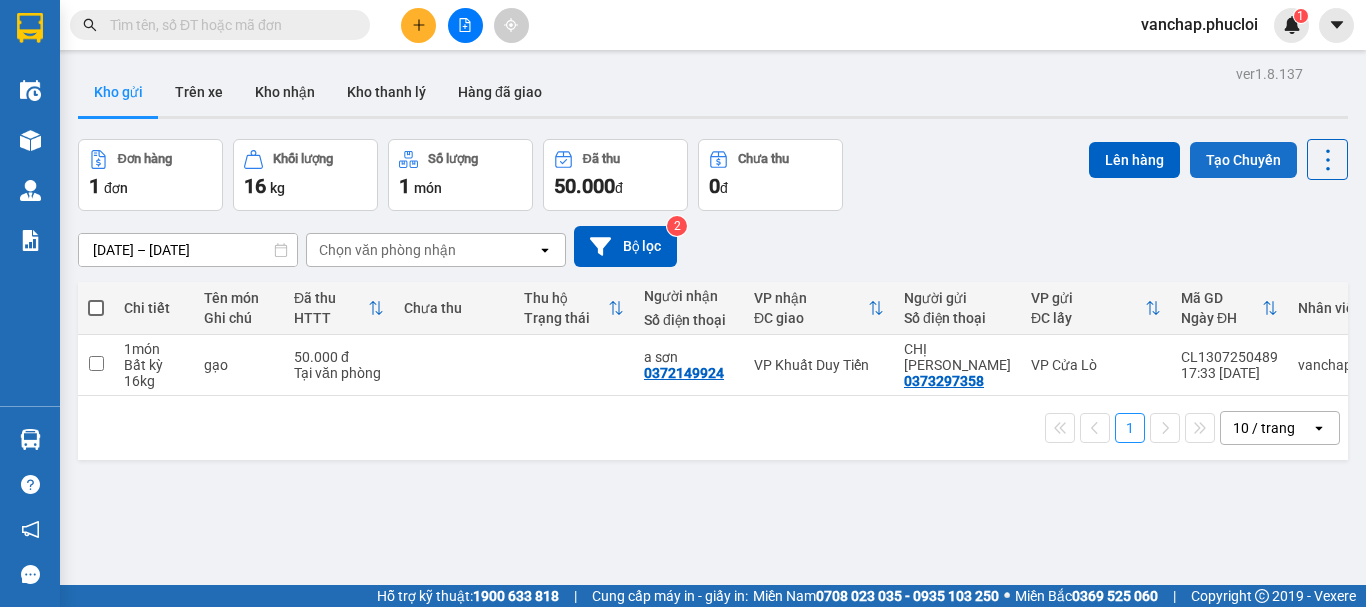 click on "Tạo Chuyến" at bounding box center [1243, 160] 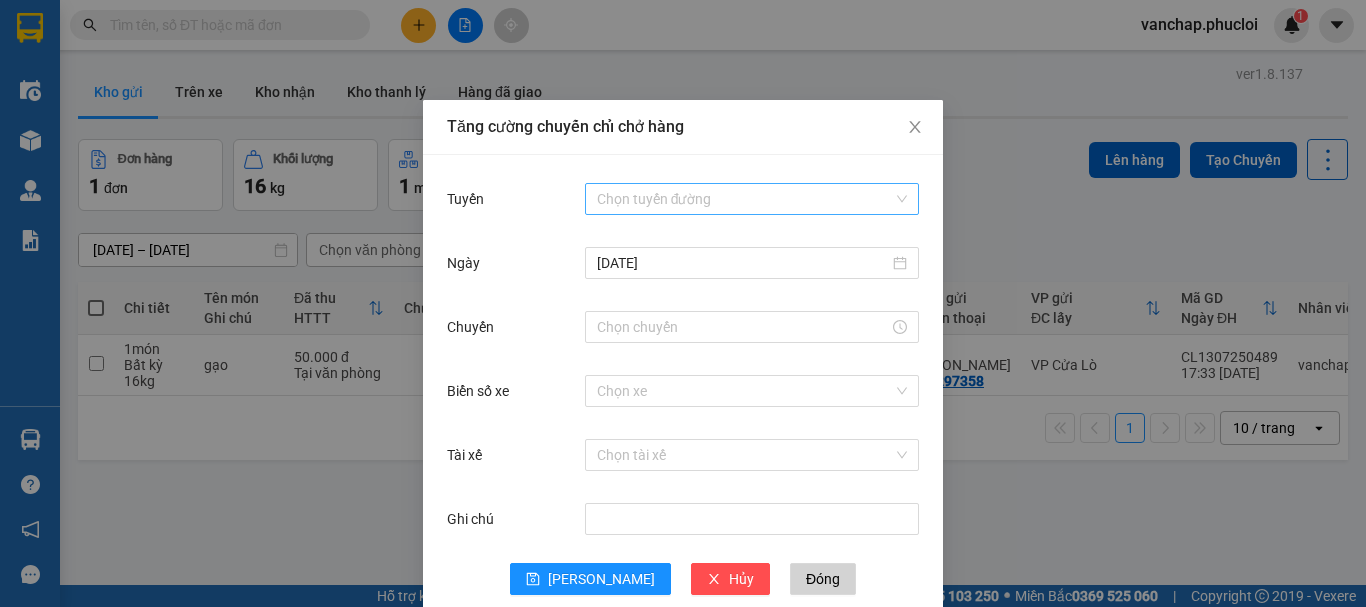 click on "Tuyến" at bounding box center (745, 199) 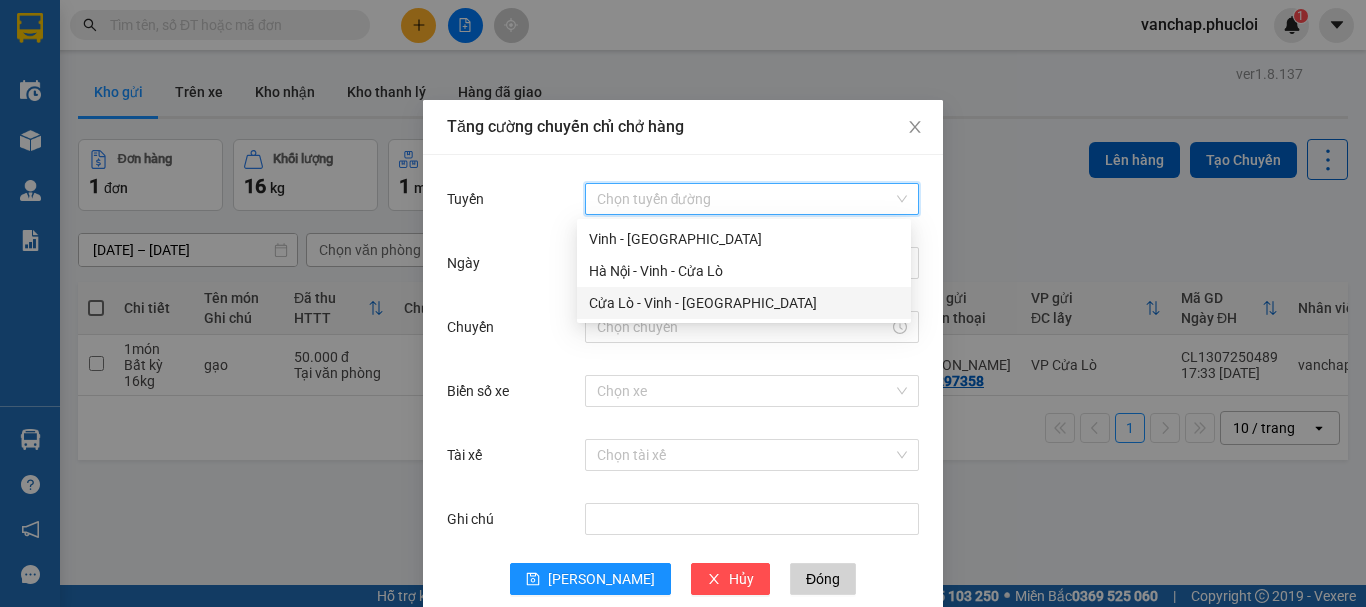 click on "Cửa Lò - Vinh - [GEOGRAPHIC_DATA]" at bounding box center (744, 303) 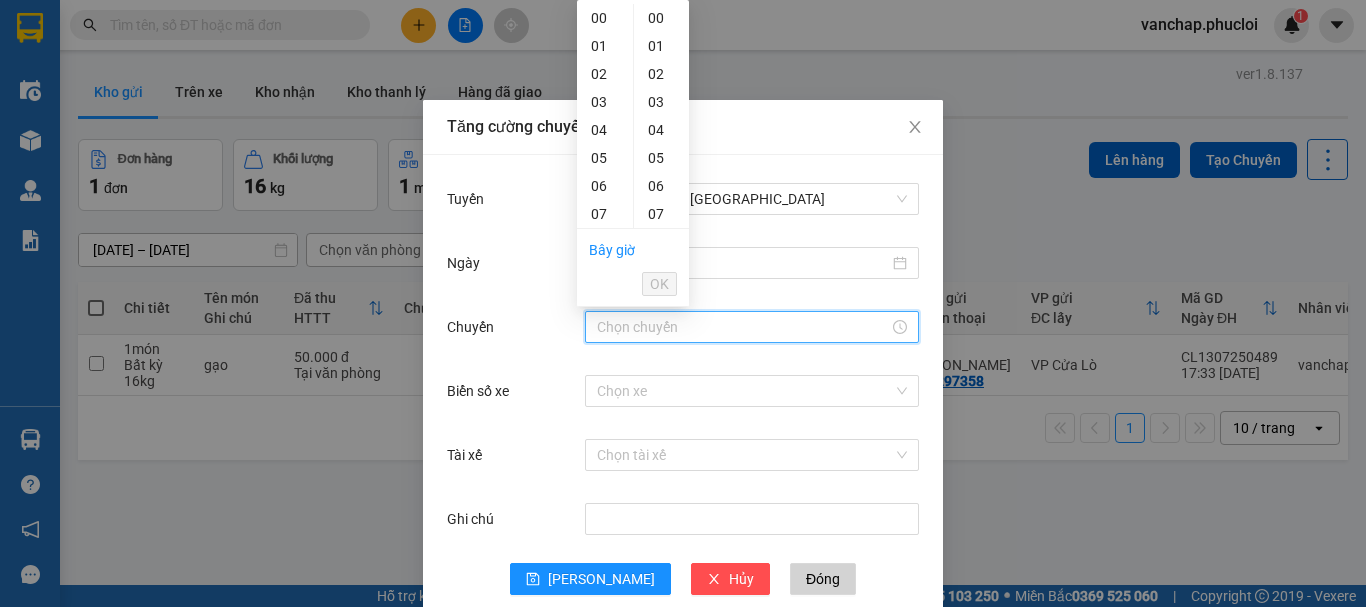 click on "Chuyến" at bounding box center [743, 327] 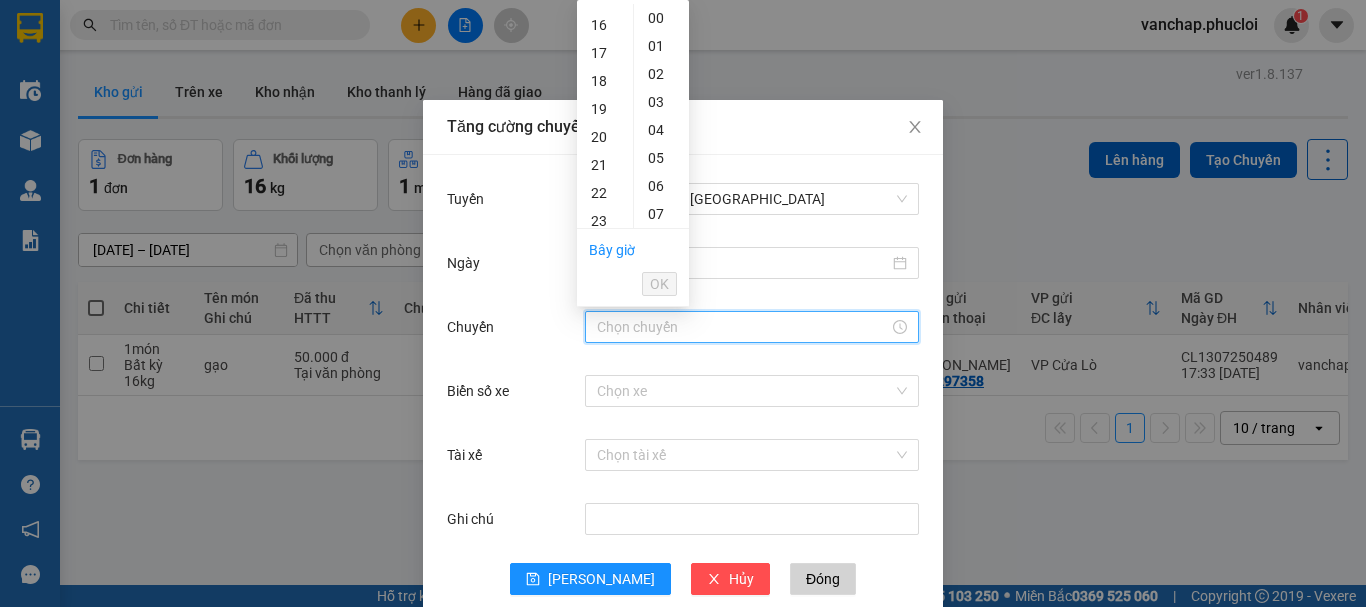 scroll, scrollTop: 455, scrollLeft: 0, axis: vertical 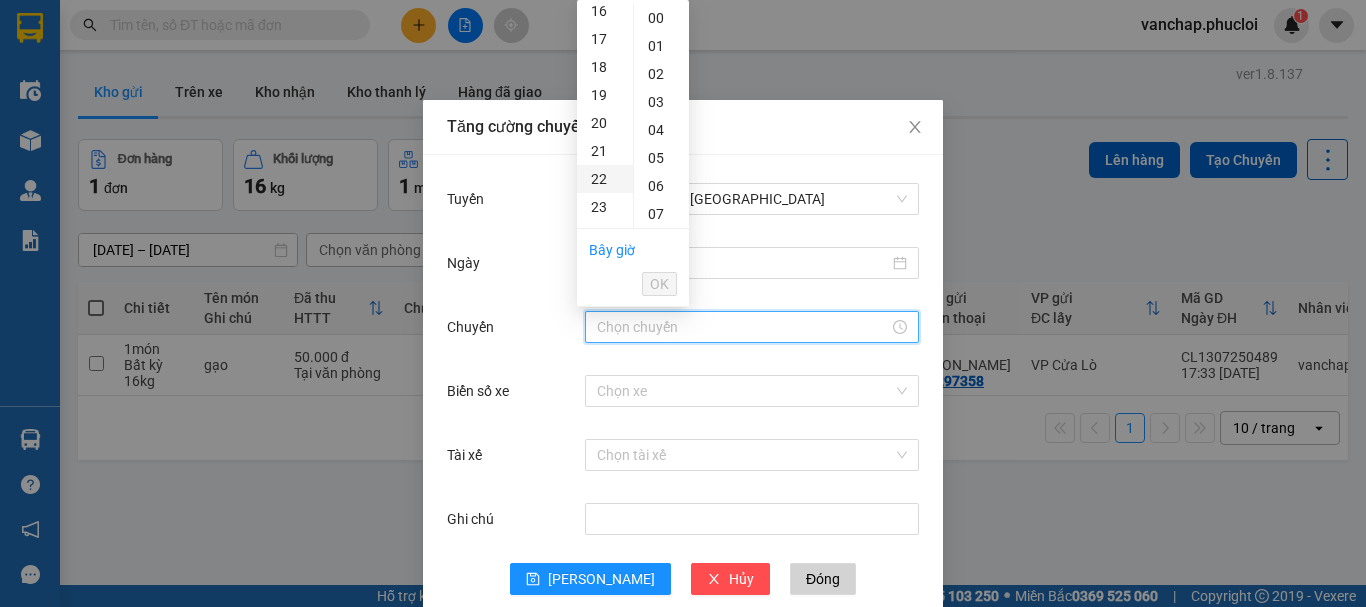 click on "22" at bounding box center (605, 179) 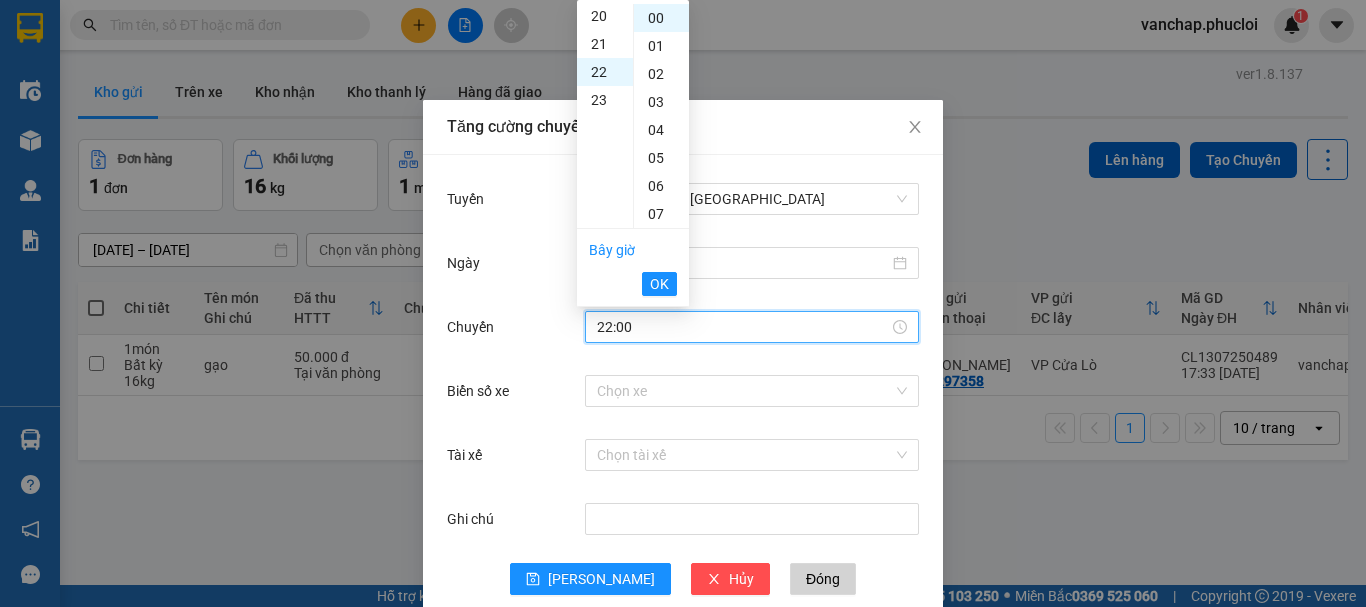 scroll, scrollTop: 616, scrollLeft: 0, axis: vertical 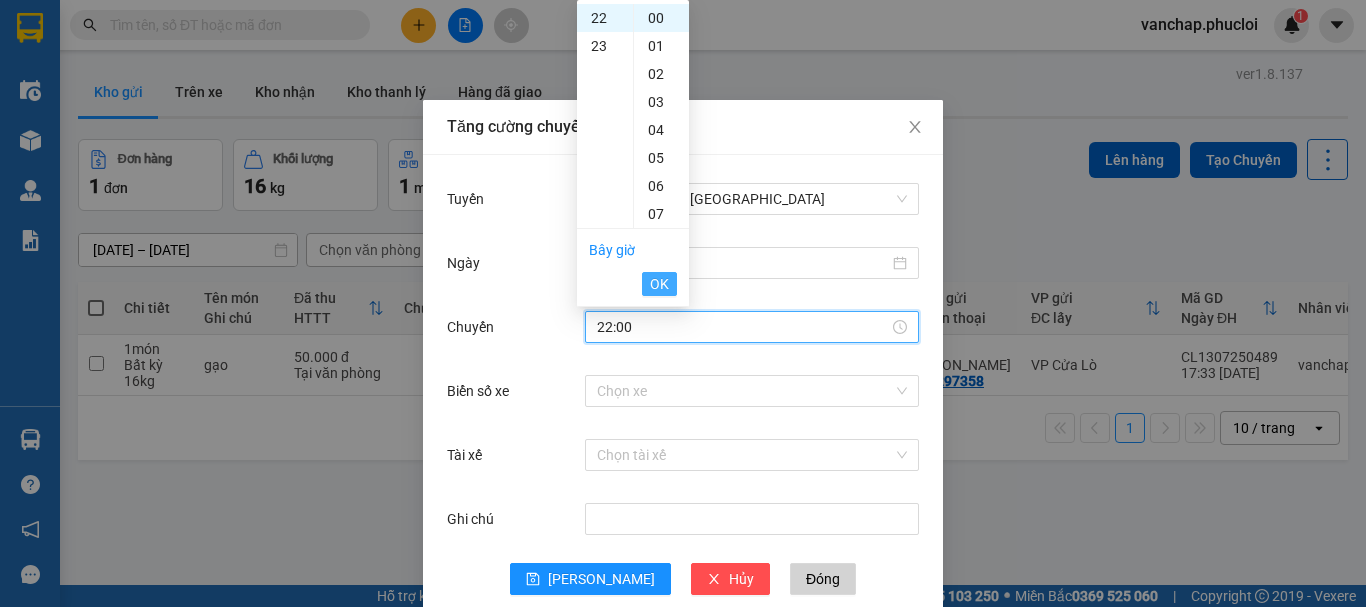click on "OK" at bounding box center [659, 284] 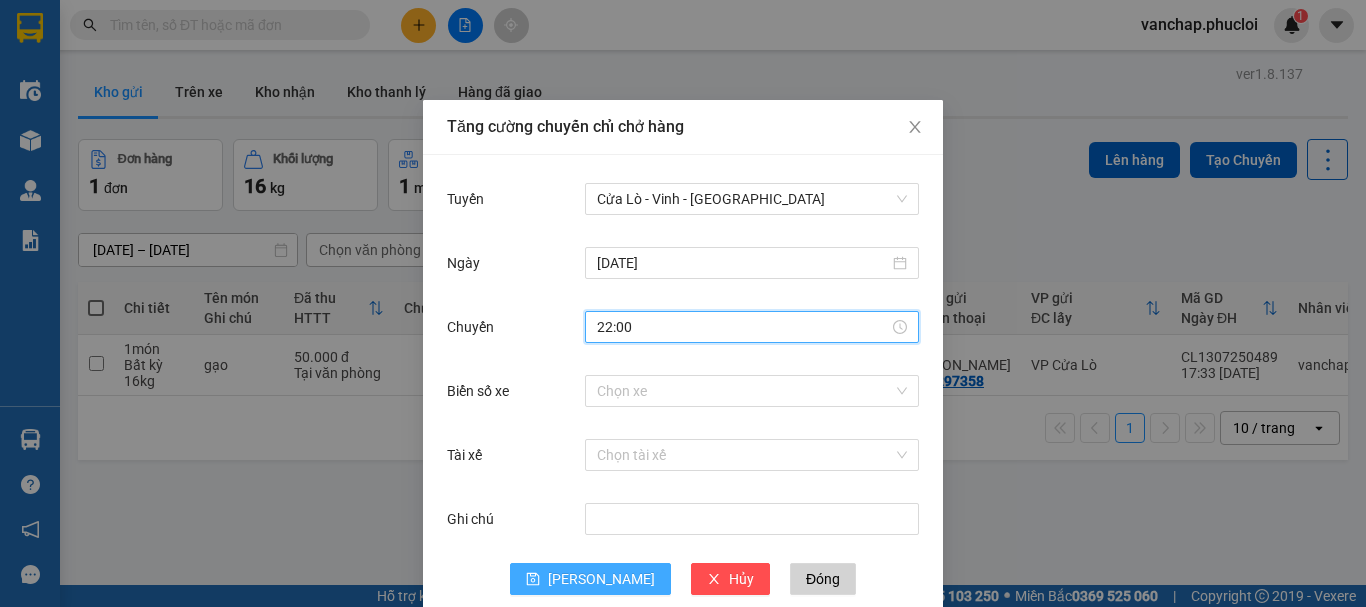 click on "[PERSON_NAME]" at bounding box center [601, 579] 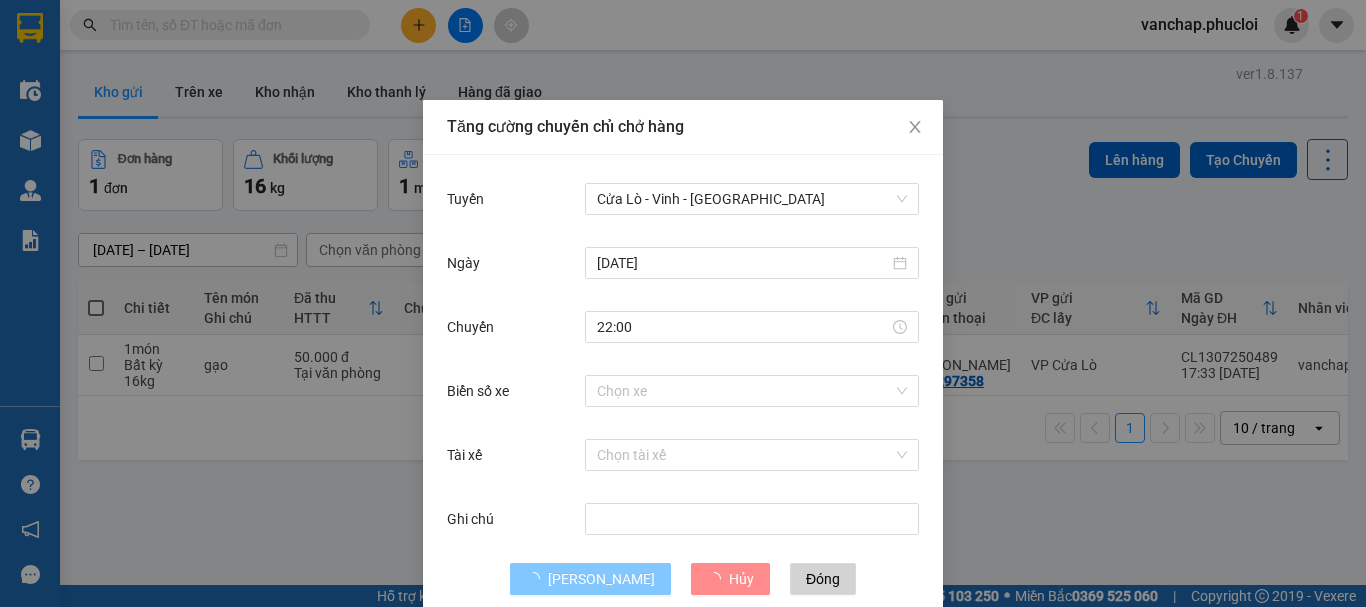 type 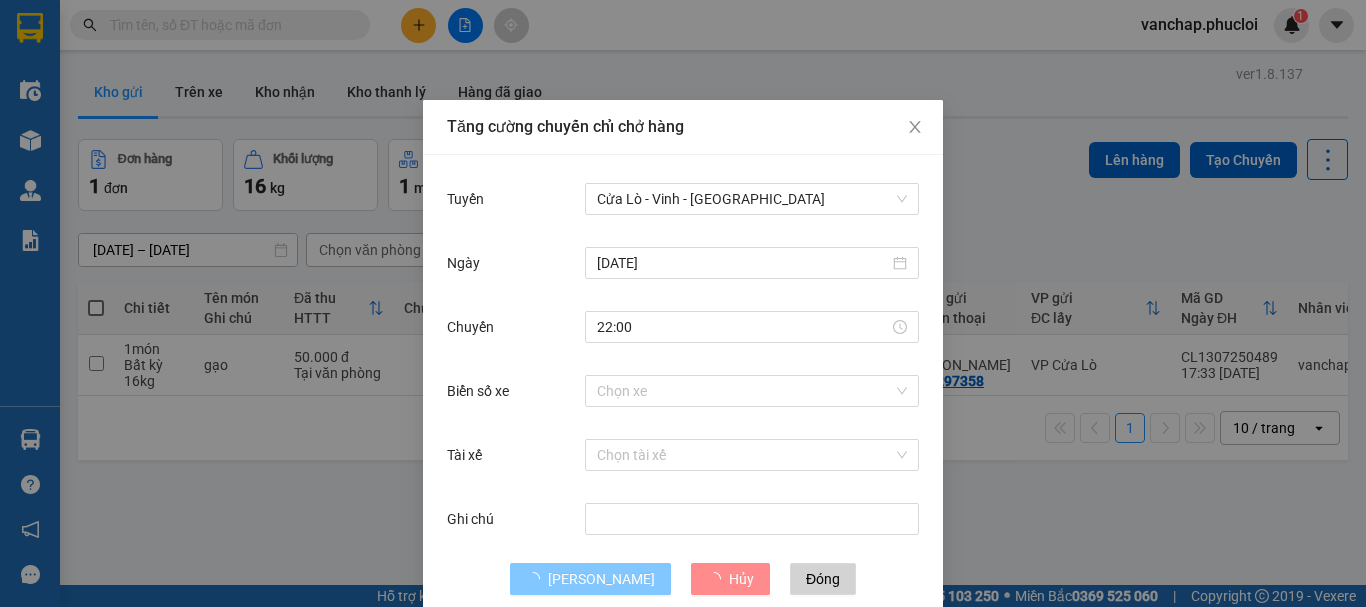 type 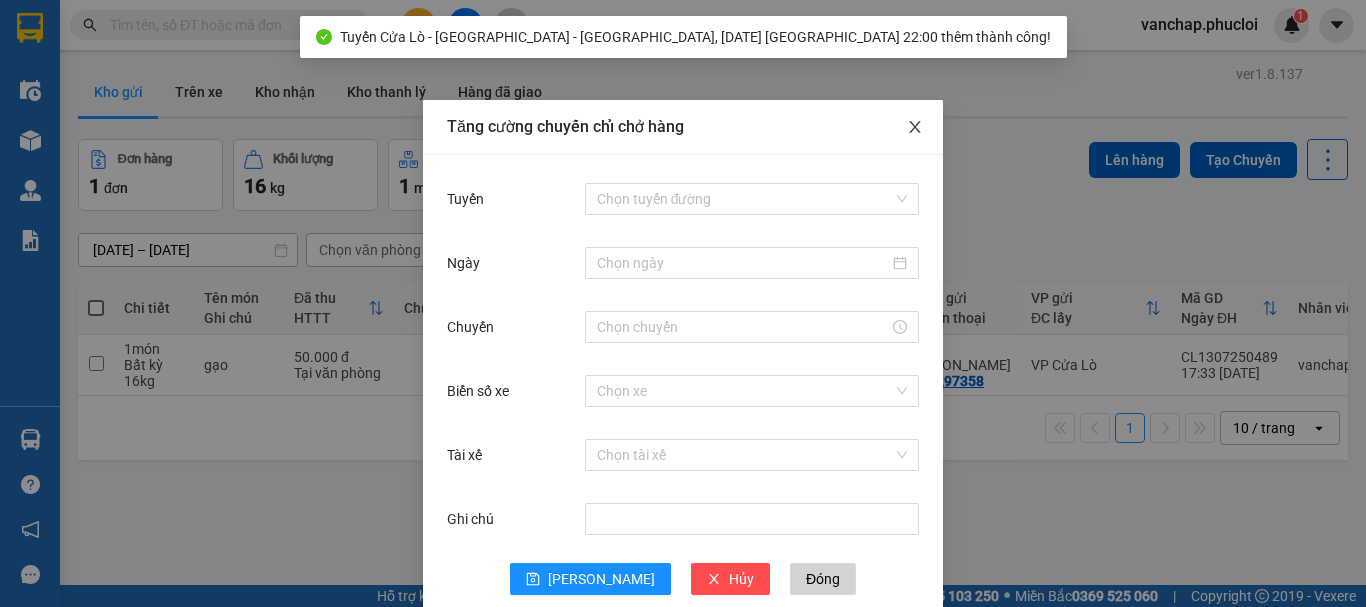 click at bounding box center (915, 128) 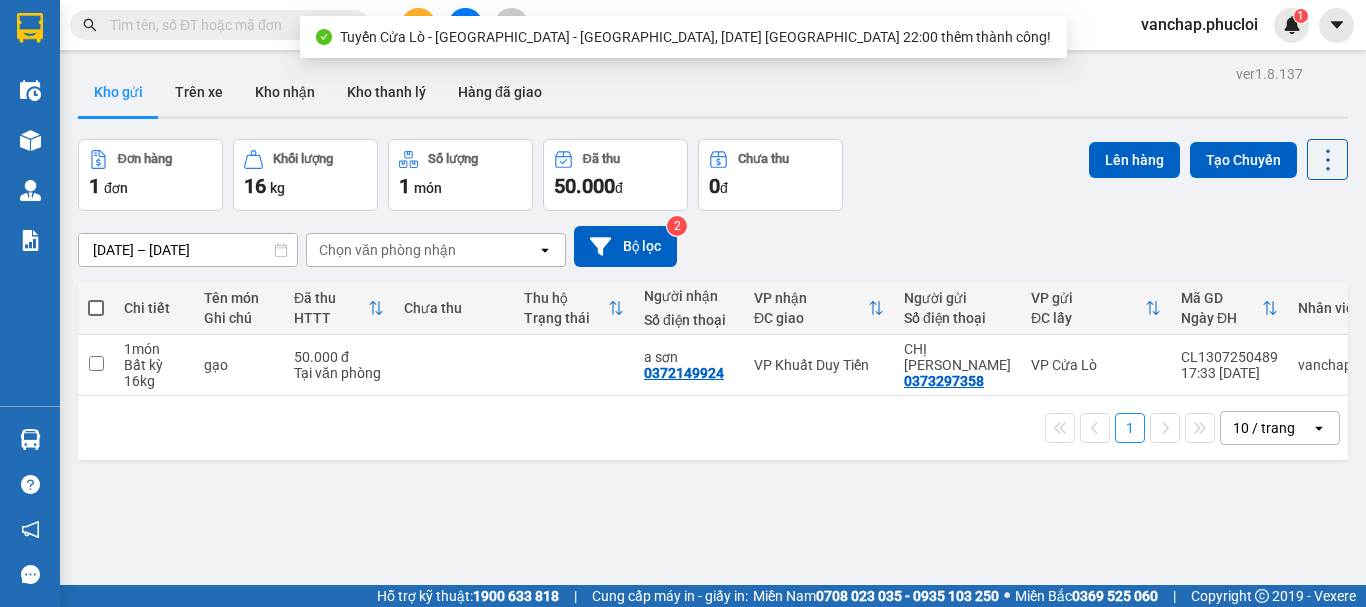 click on "Tuyến Cửa Lò - [GEOGRAPHIC_DATA] - [GEOGRAPHIC_DATA], [DATE] [GEOGRAPHIC_DATA] 22:00 thêm thành công!" at bounding box center (683, 37) 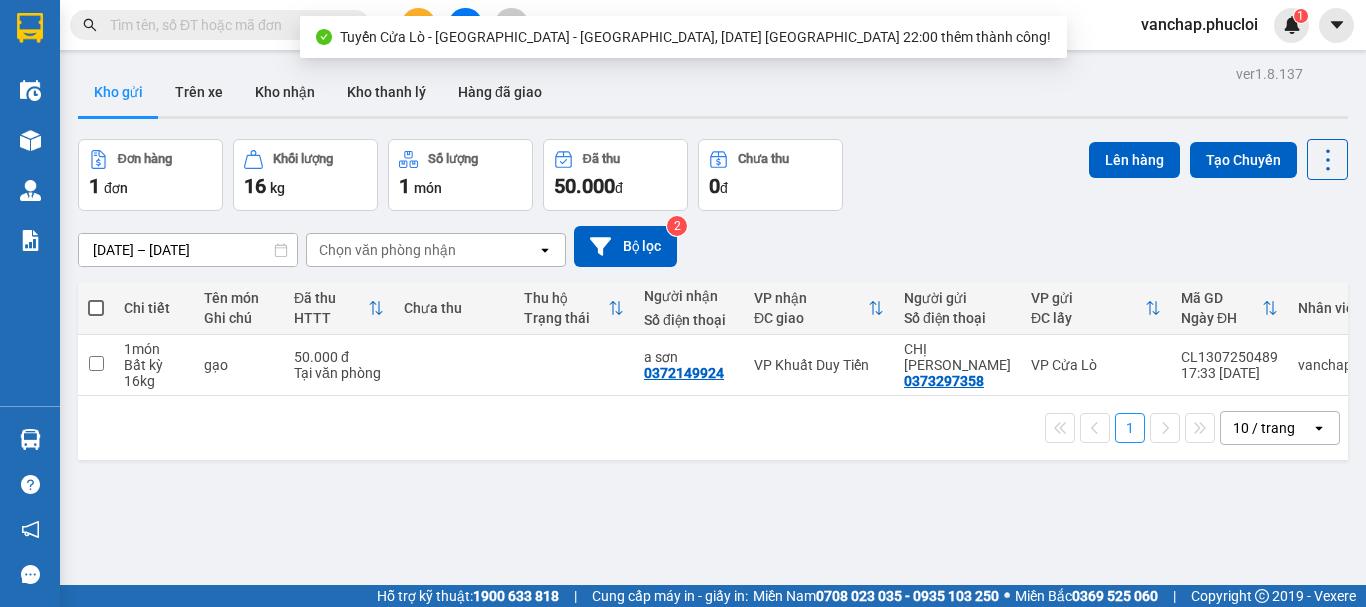 click on "Đơn hàng 1 đơn Khối lượng 16 kg Số lượng 1 món Đã thu 50.000  đ Chưa thu 0  đ Lên hàng Tạo Chuyến" at bounding box center [713, 175] 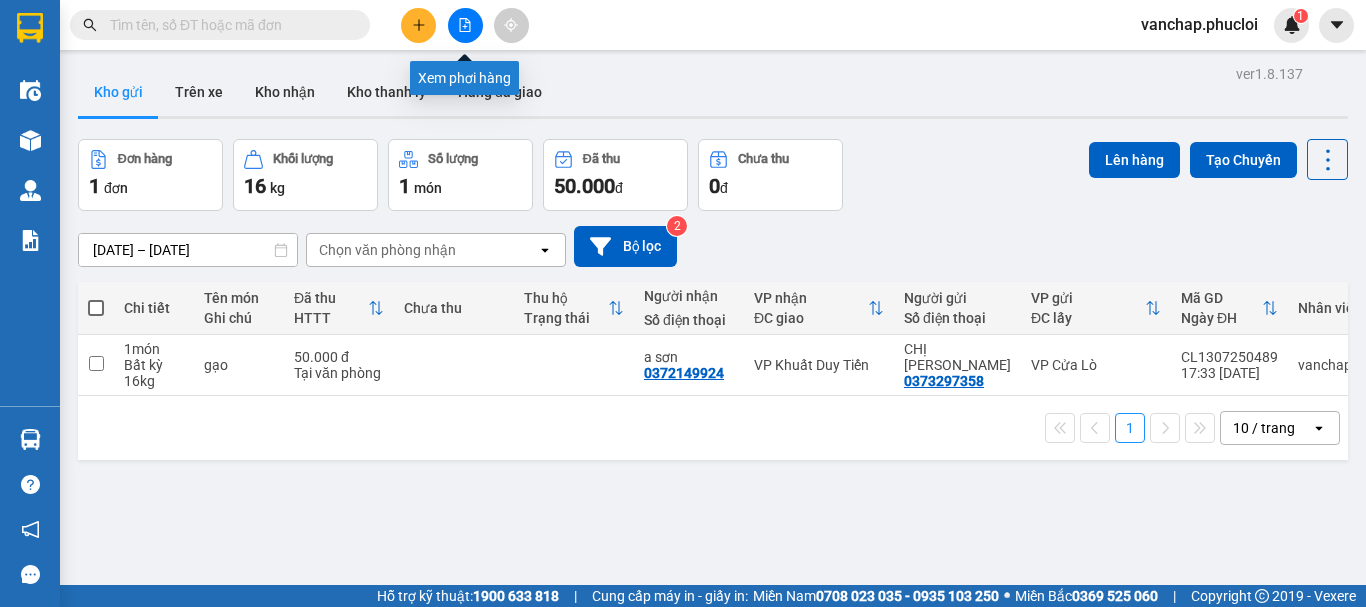 click at bounding box center [465, 25] 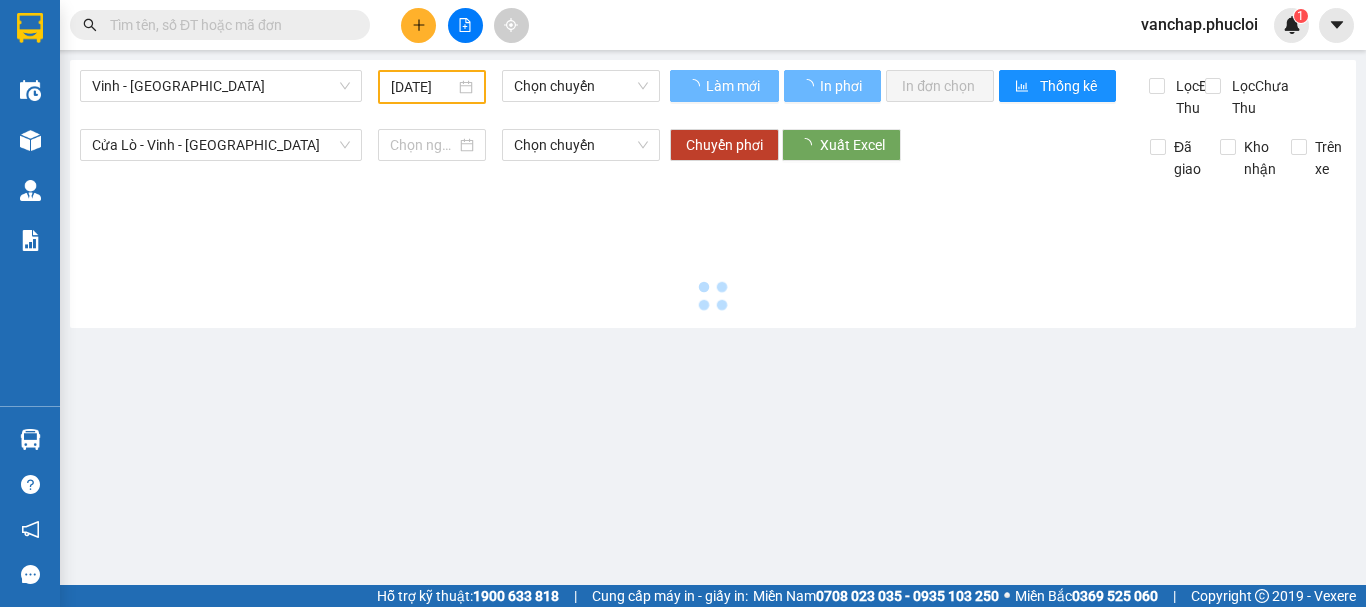 type on "[DATE]" 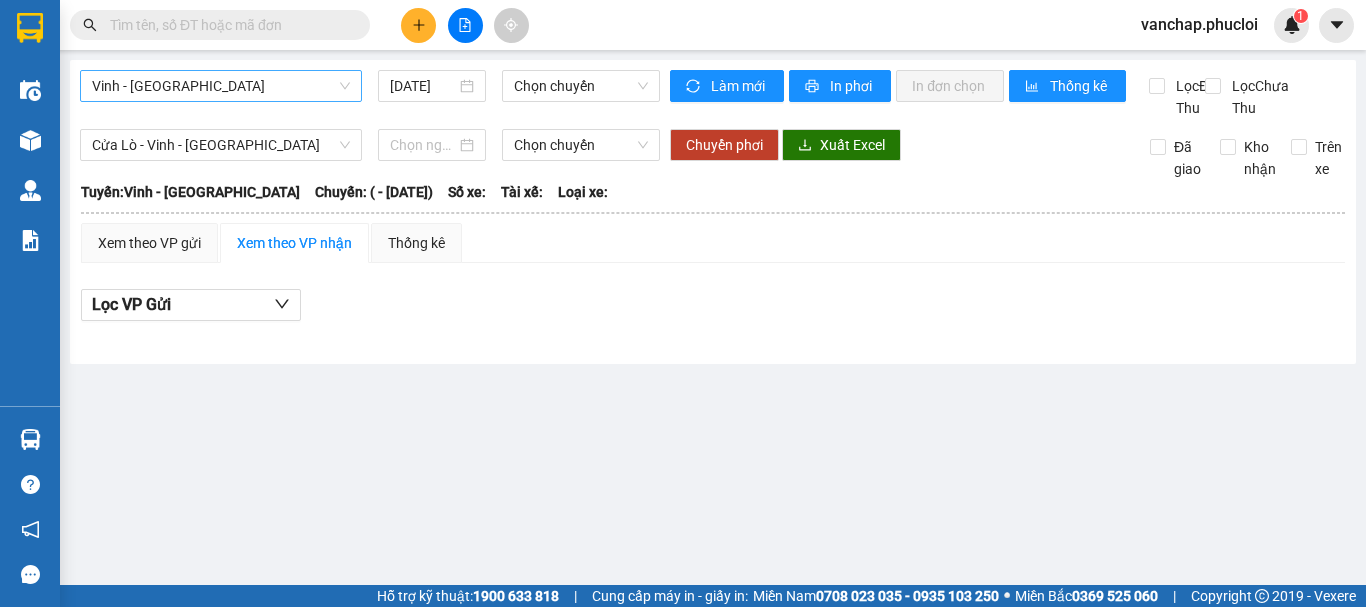 drag, startPoint x: 261, startPoint y: 78, endPoint x: 261, endPoint y: 99, distance: 21 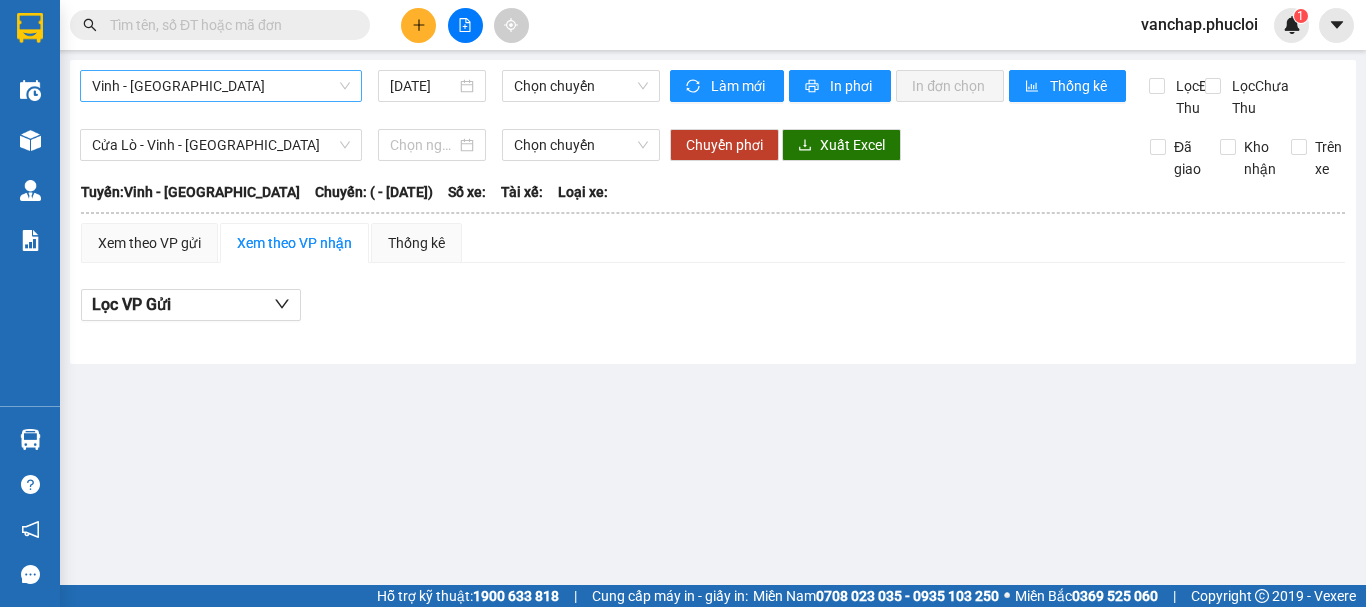 click on "Vinh - [GEOGRAPHIC_DATA]" at bounding box center (221, 86) 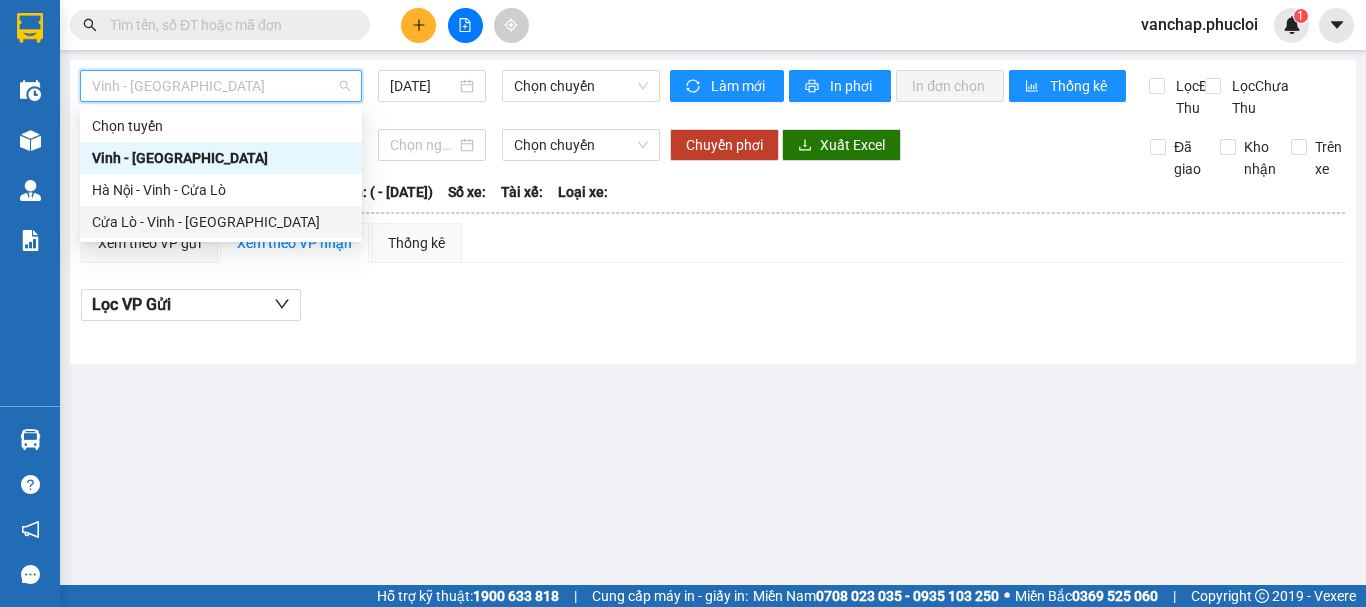 click on "Cửa Lò - Vinh - [GEOGRAPHIC_DATA]" at bounding box center (221, 222) 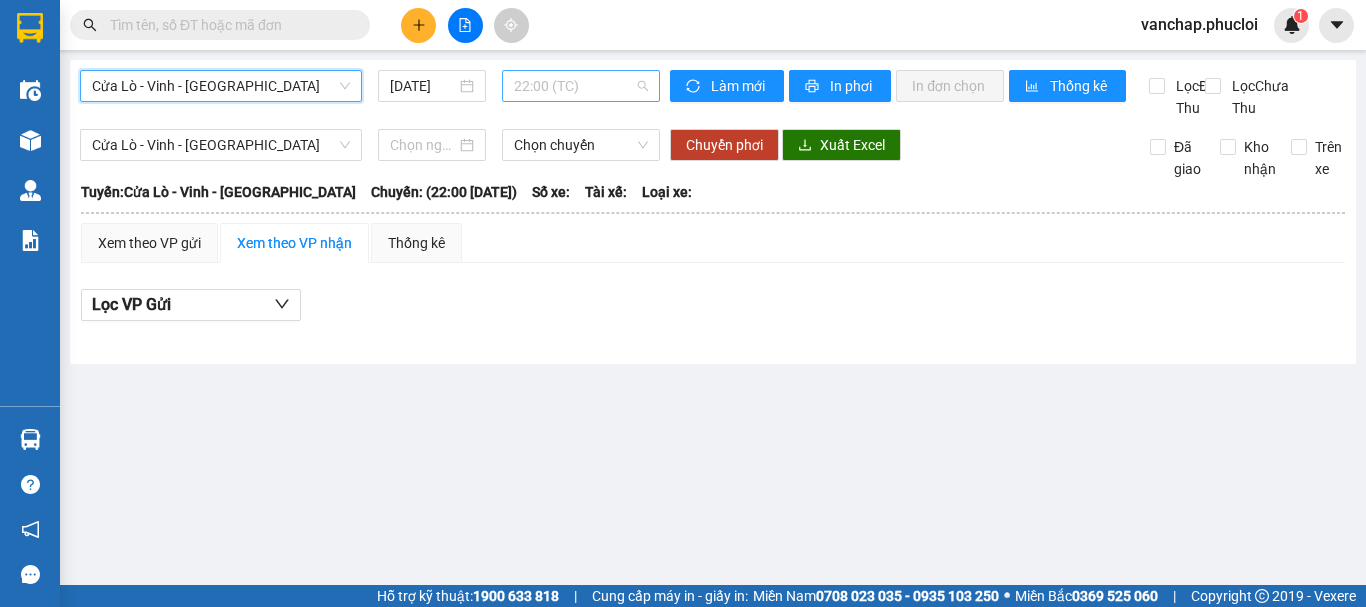click on "22:00   (TC)" at bounding box center (581, 86) 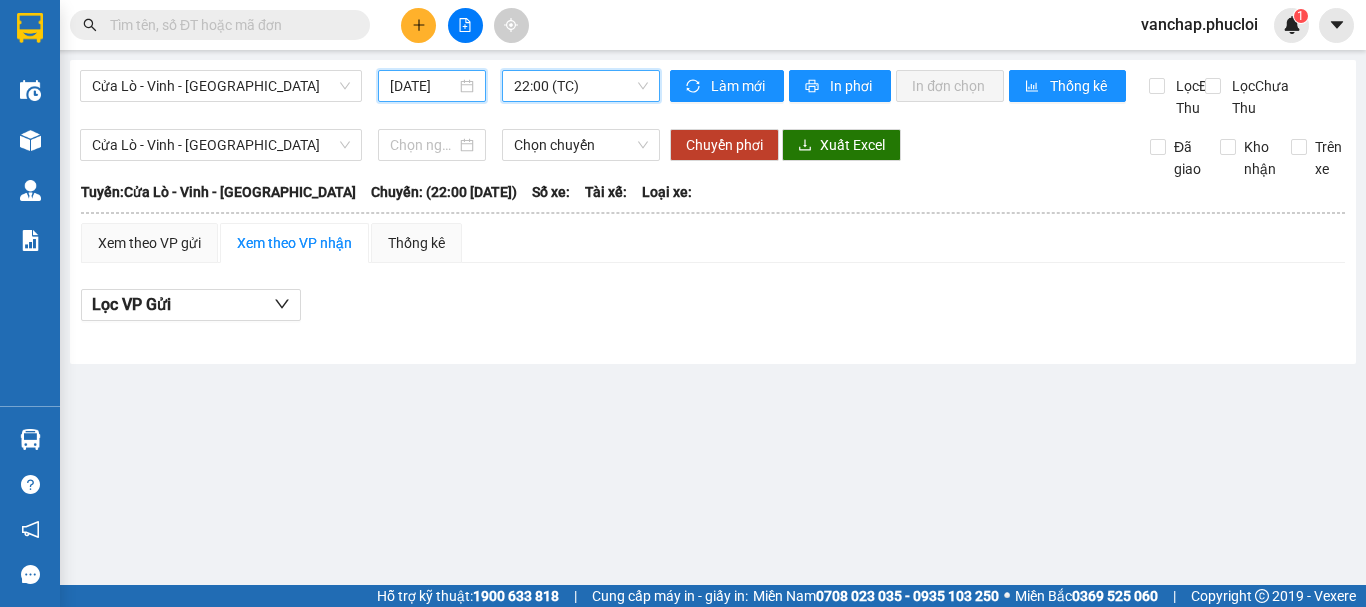 click on "[DATE]" at bounding box center (423, 86) 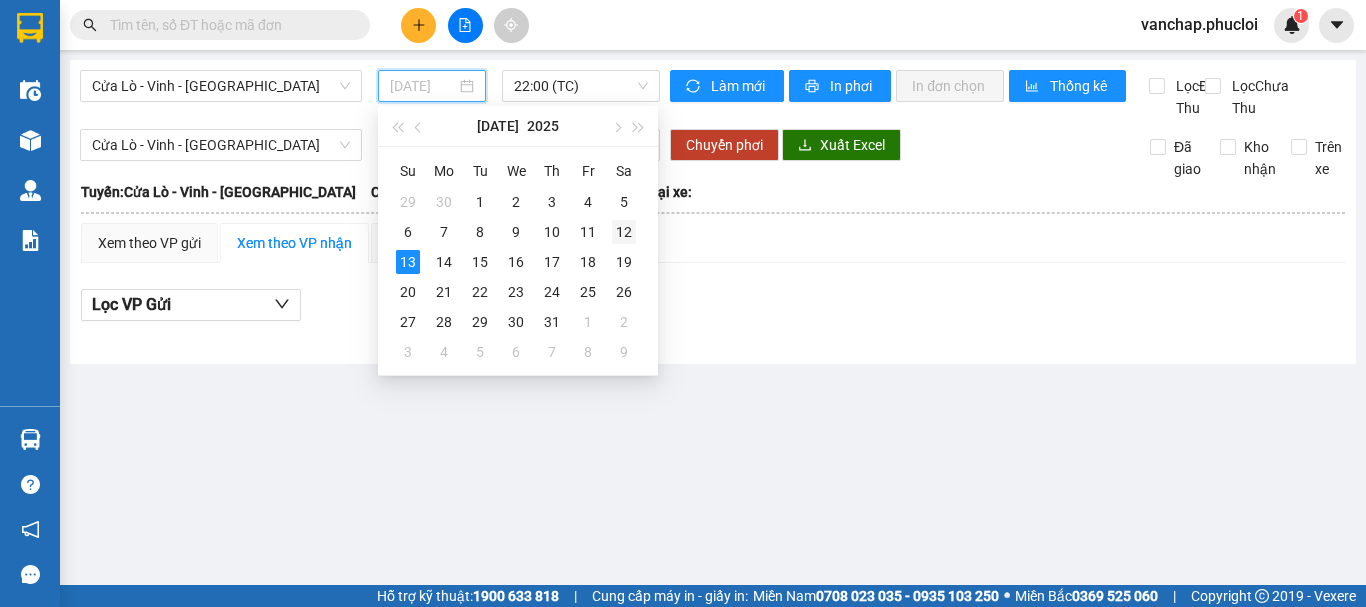 click on "12" at bounding box center [624, 232] 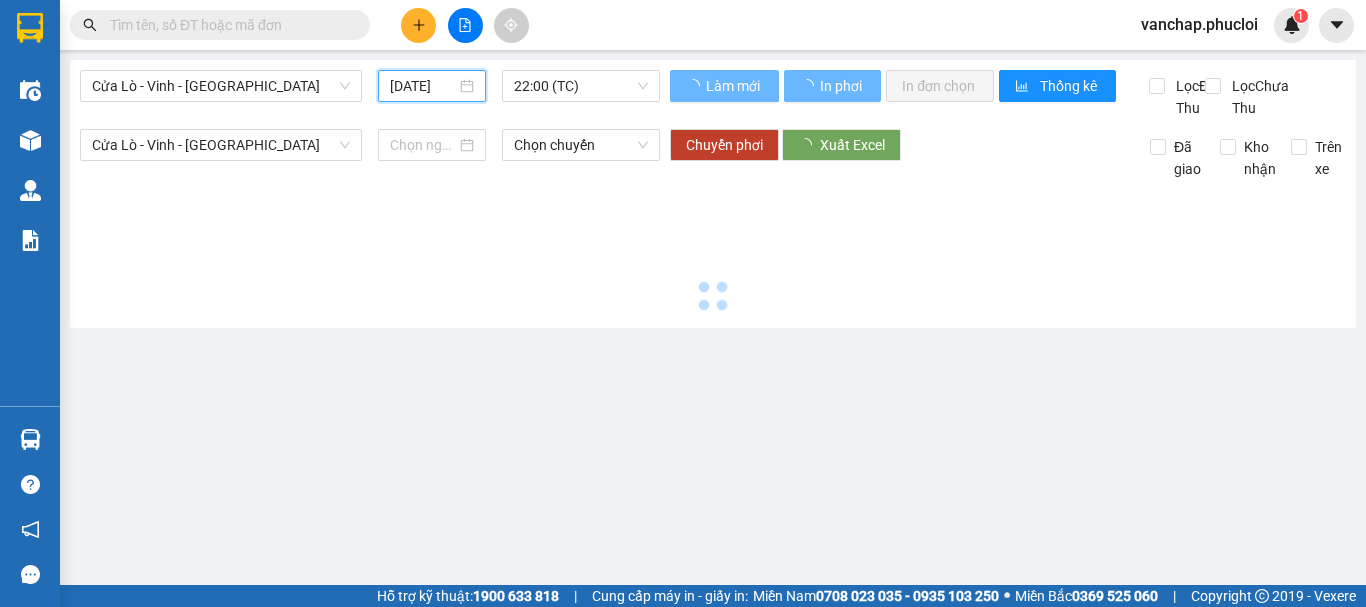 type on "[DATE]" 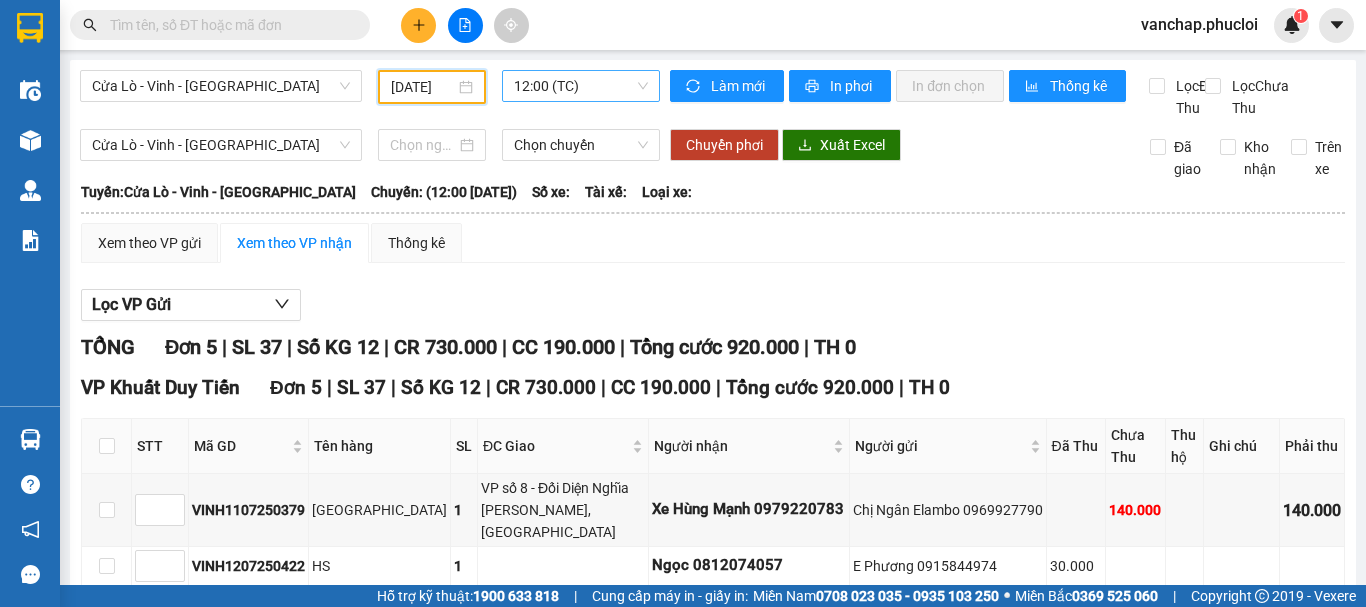 click on "12:00   (TC)" at bounding box center (581, 86) 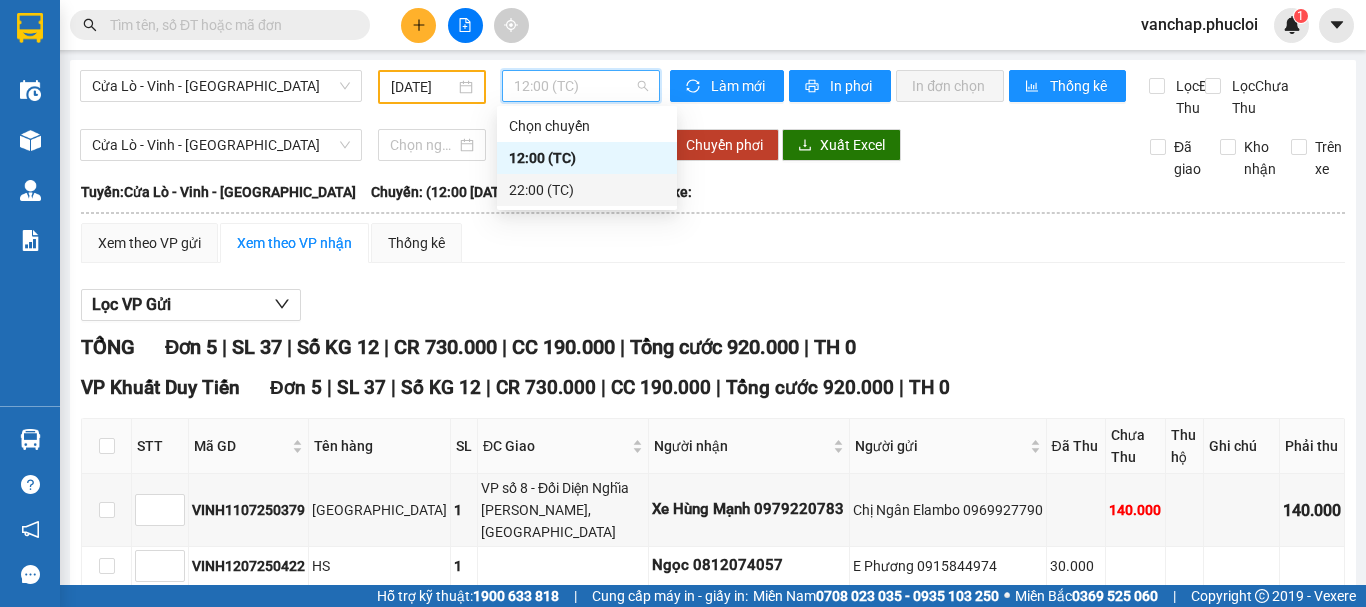 click on "22:00   (TC)" at bounding box center (587, 190) 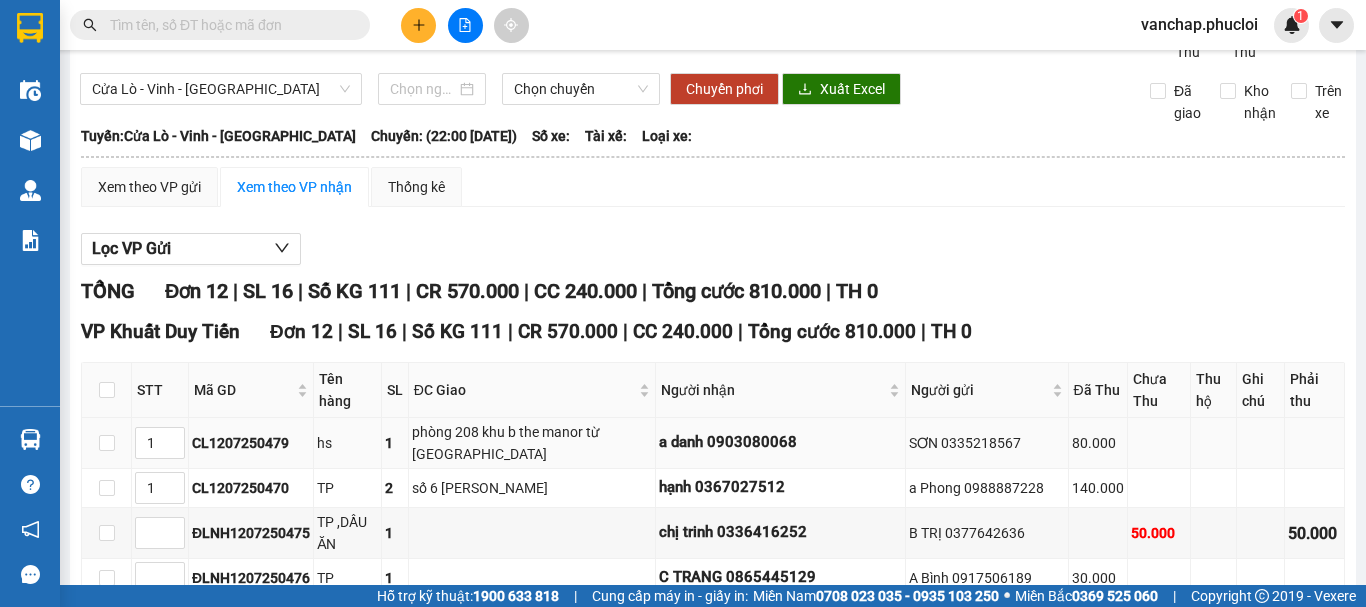 scroll, scrollTop: 200, scrollLeft: 0, axis: vertical 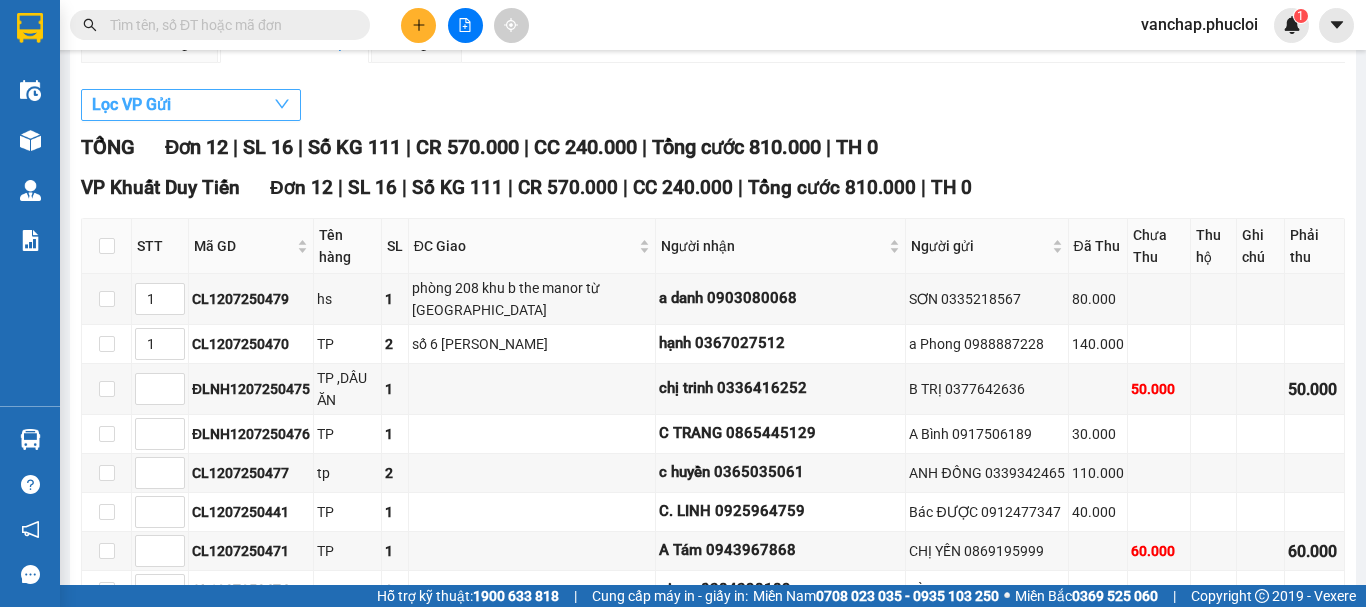 click on "Lọc VP Gửi" at bounding box center (191, 105) 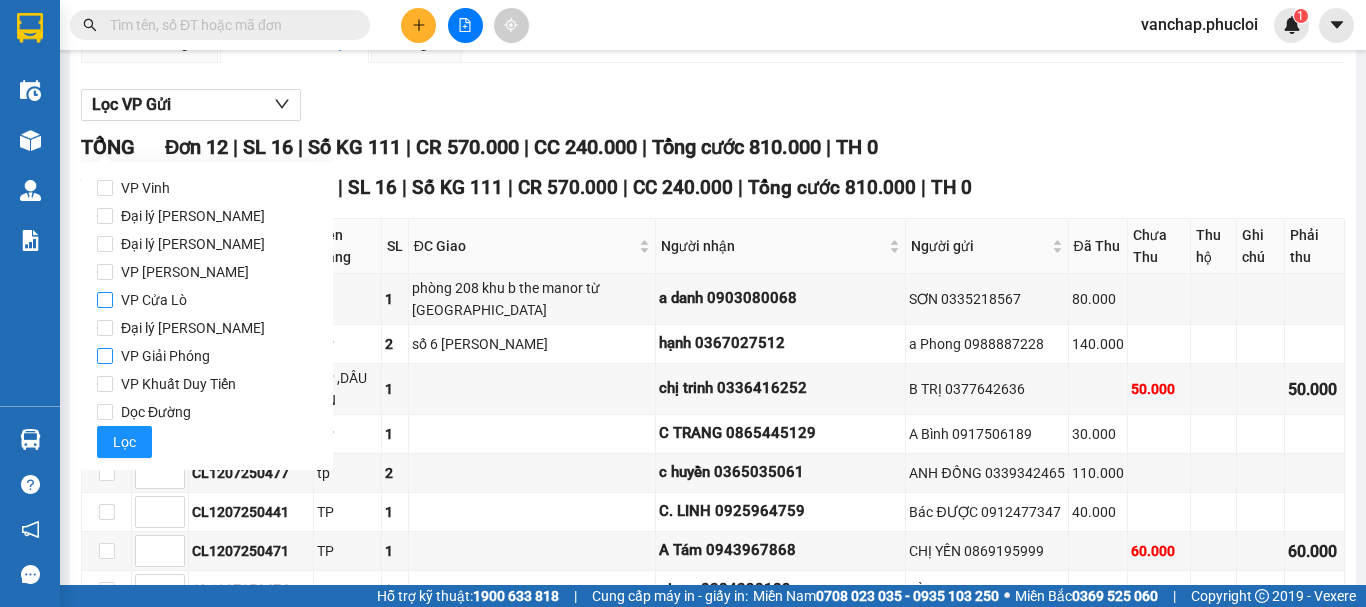 drag, startPoint x: 101, startPoint y: 293, endPoint x: 103, endPoint y: 345, distance: 52.03845 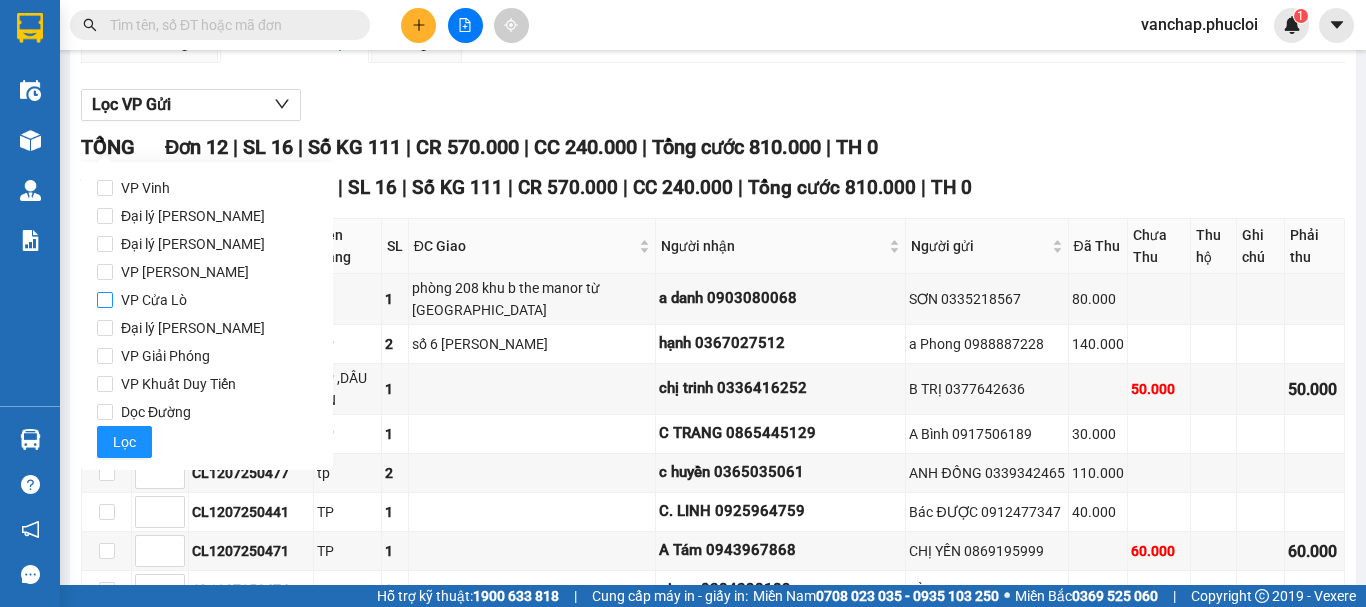 click on "VP Cửa Lò" at bounding box center (105, 300) 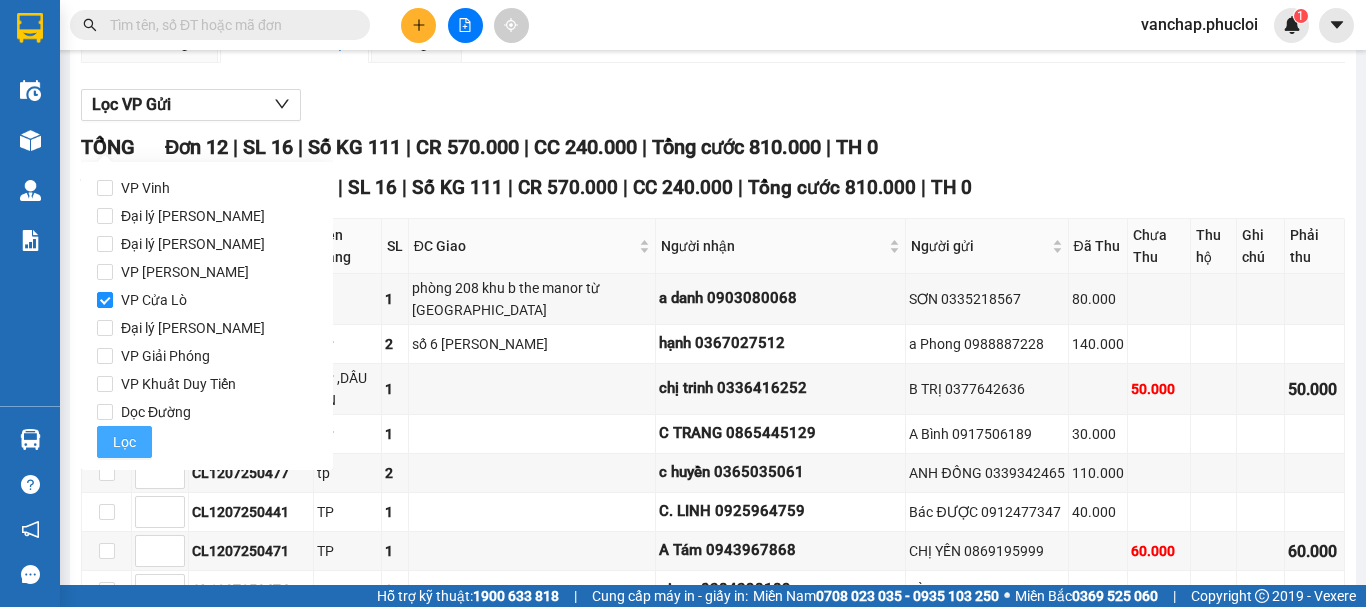 click on "Lọc" at bounding box center [124, 442] 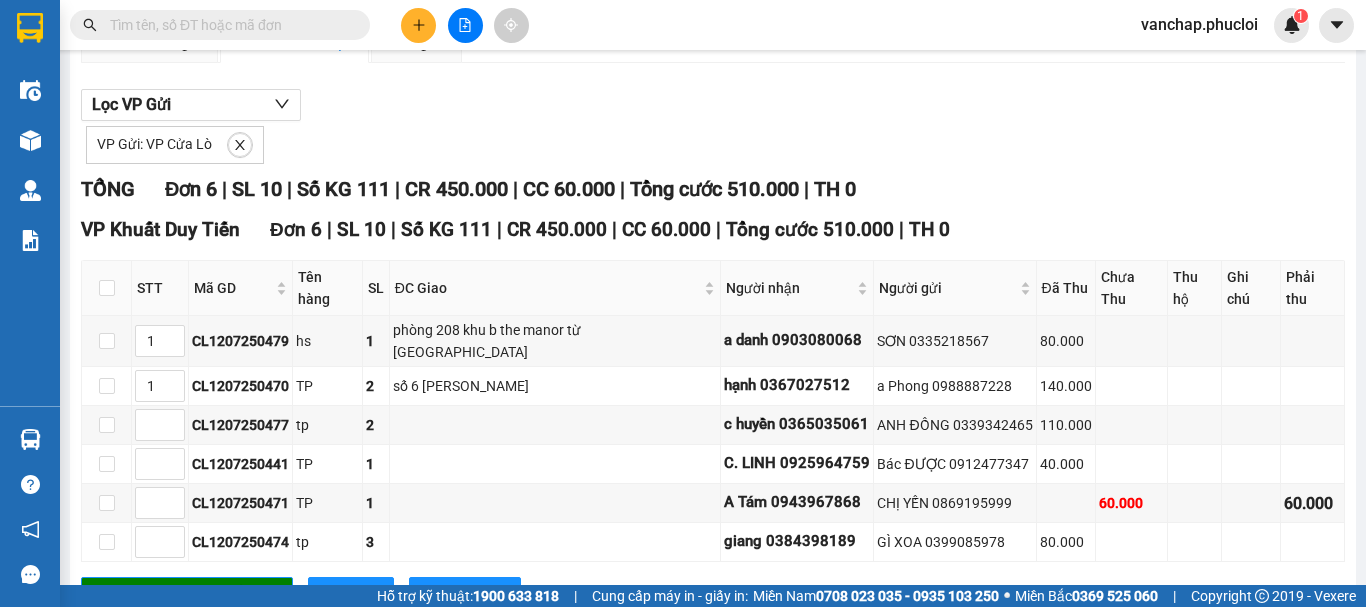 scroll, scrollTop: 268, scrollLeft: 0, axis: vertical 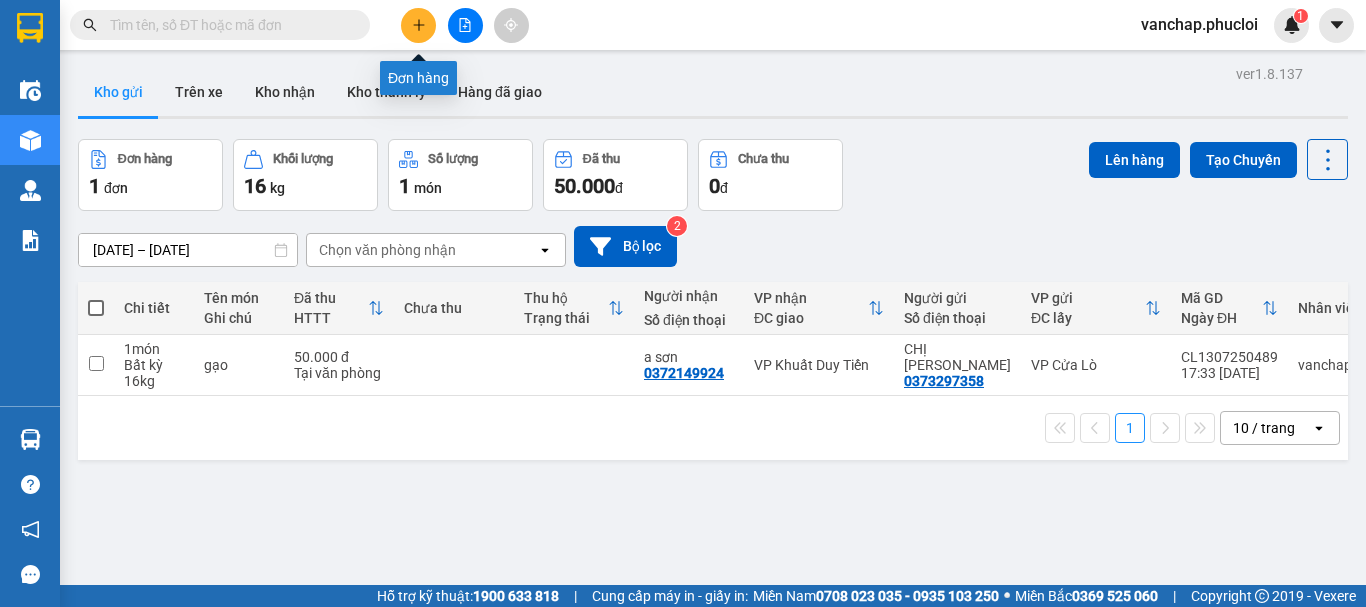 click 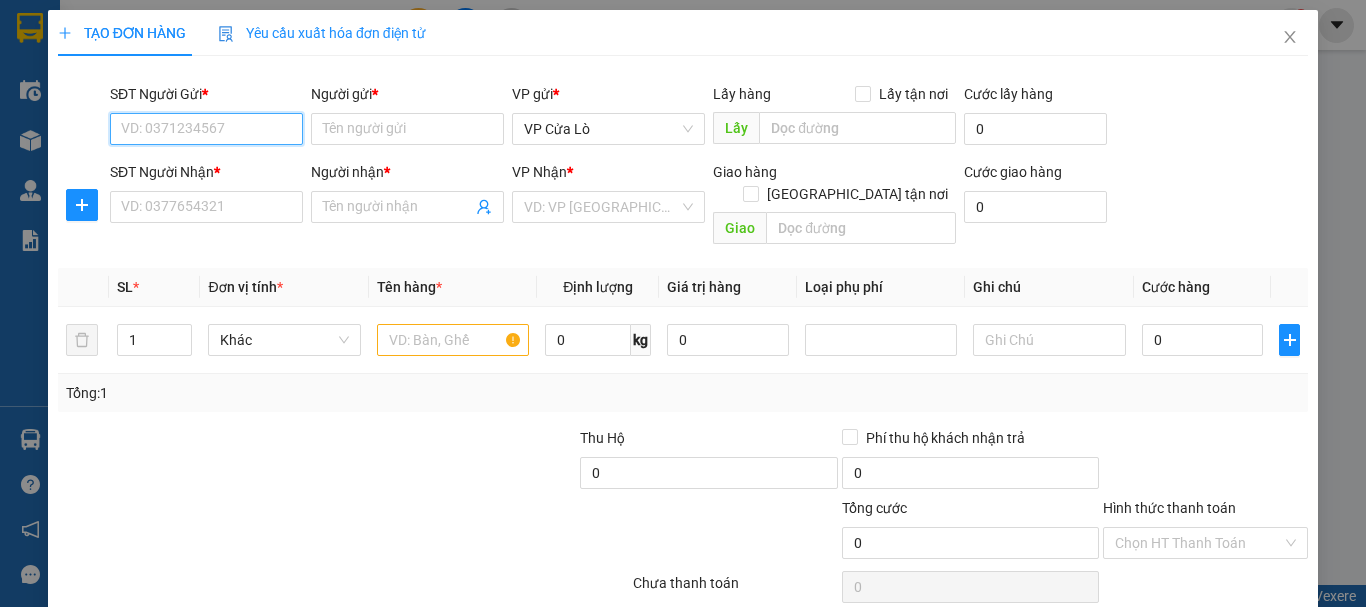 click on "SĐT Người Gửi  *" at bounding box center (206, 129) 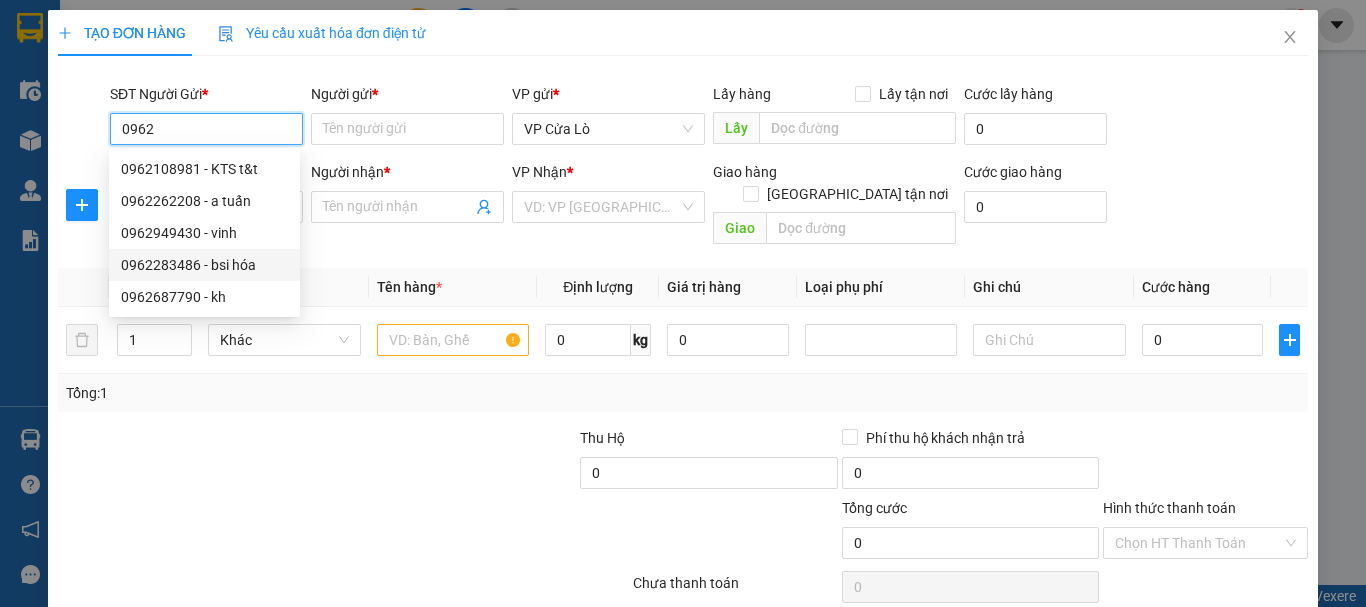 click on "0962283486 - bsi hóa" at bounding box center (204, 265) 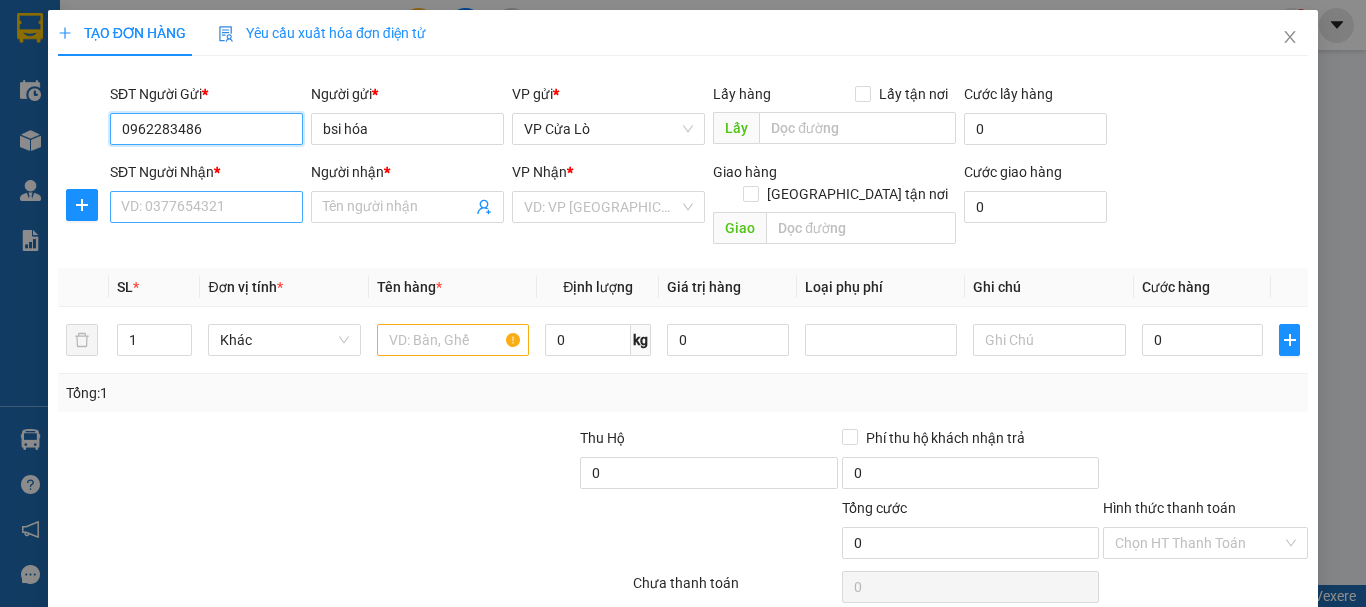 type on "0962283486" 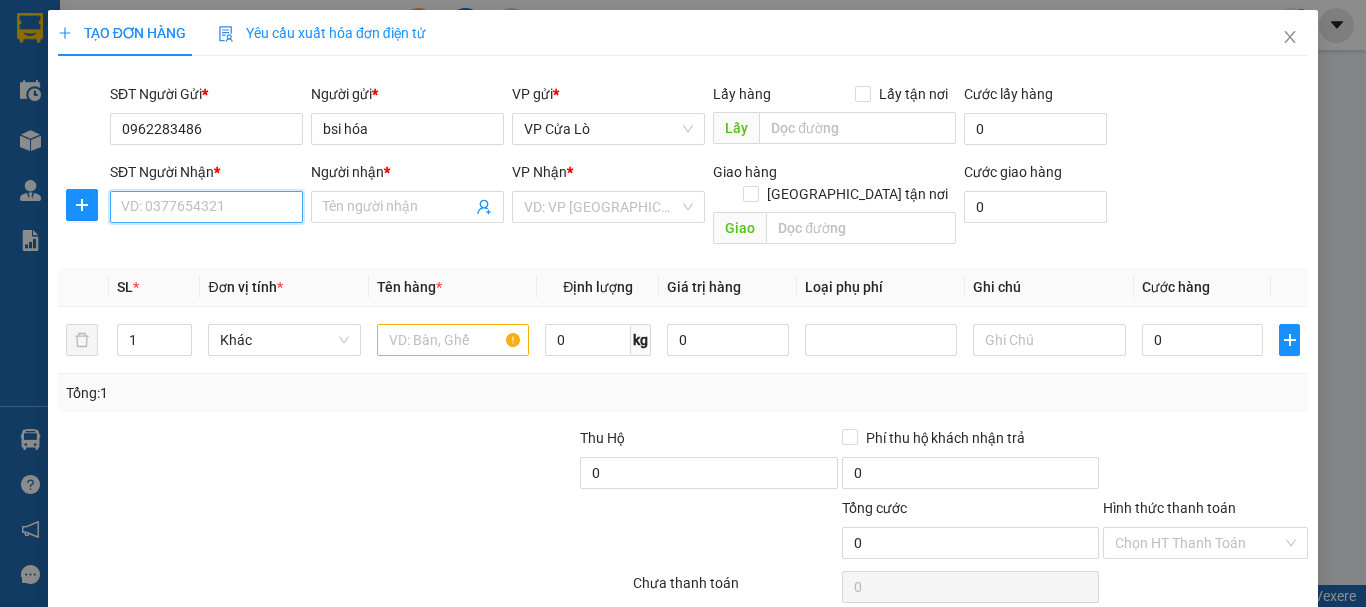 click on "SĐT Người Nhận  *" at bounding box center (206, 207) 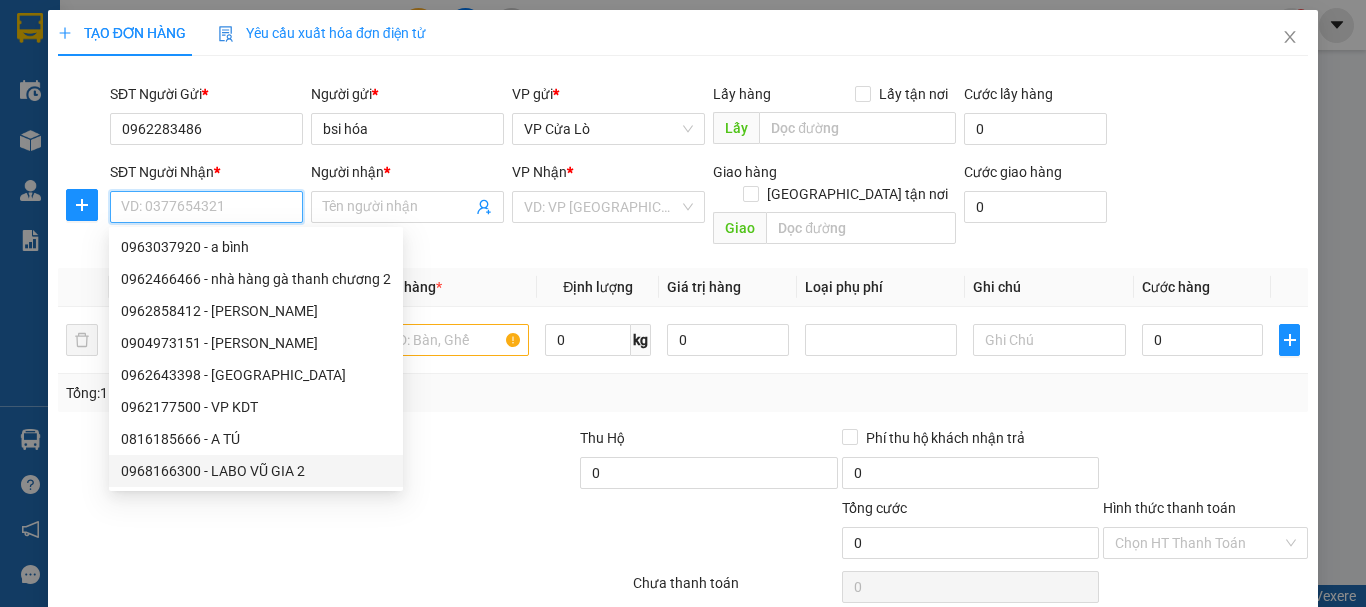 click on "0968166300 - LABO VŨ GIA 2" at bounding box center [256, 471] 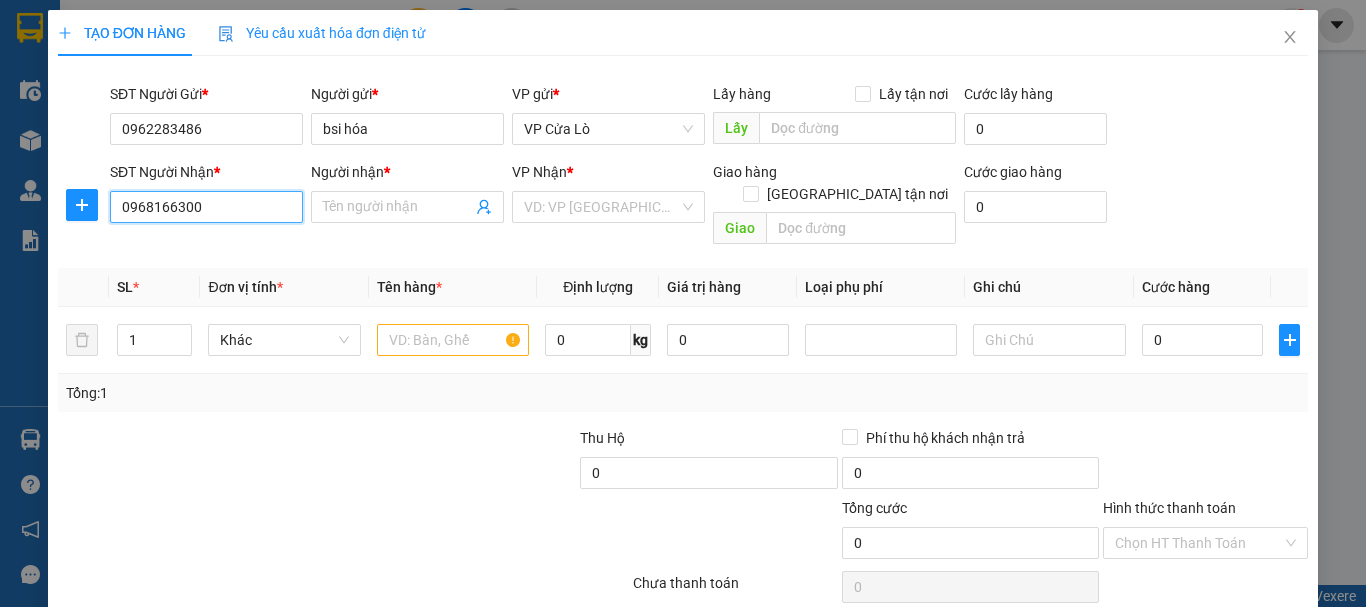 type on "LABO VŨ GIA 2" 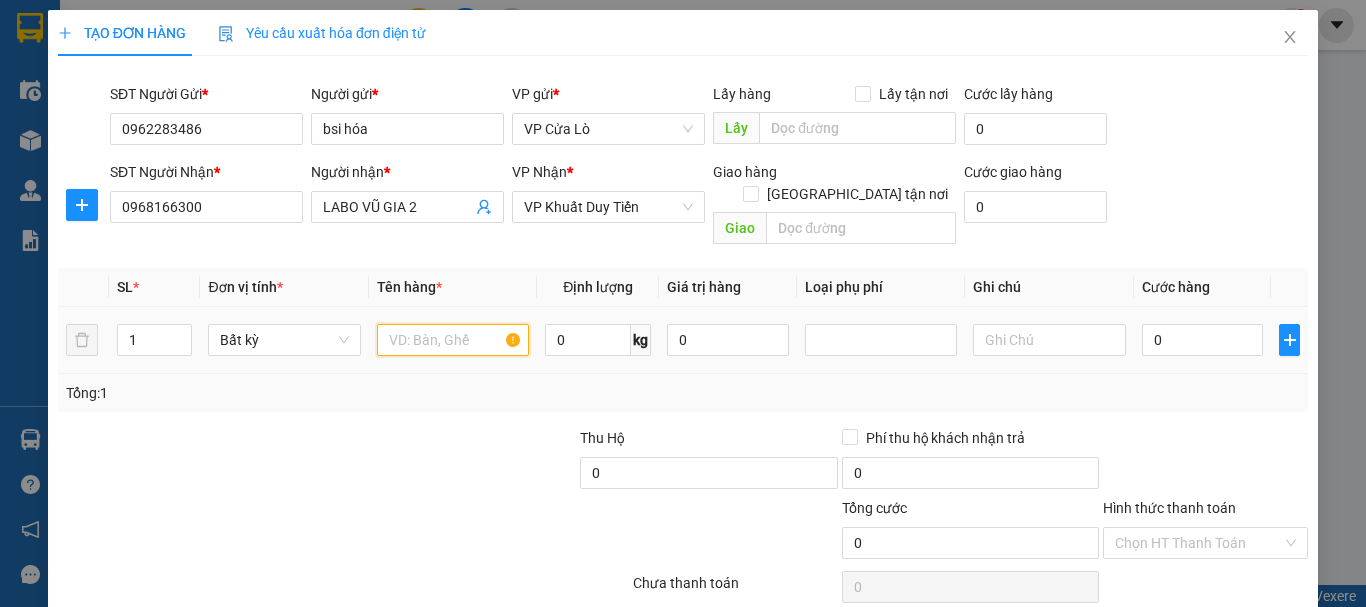 drag, startPoint x: 427, startPoint y: 326, endPoint x: 422, endPoint y: 311, distance: 15.811388 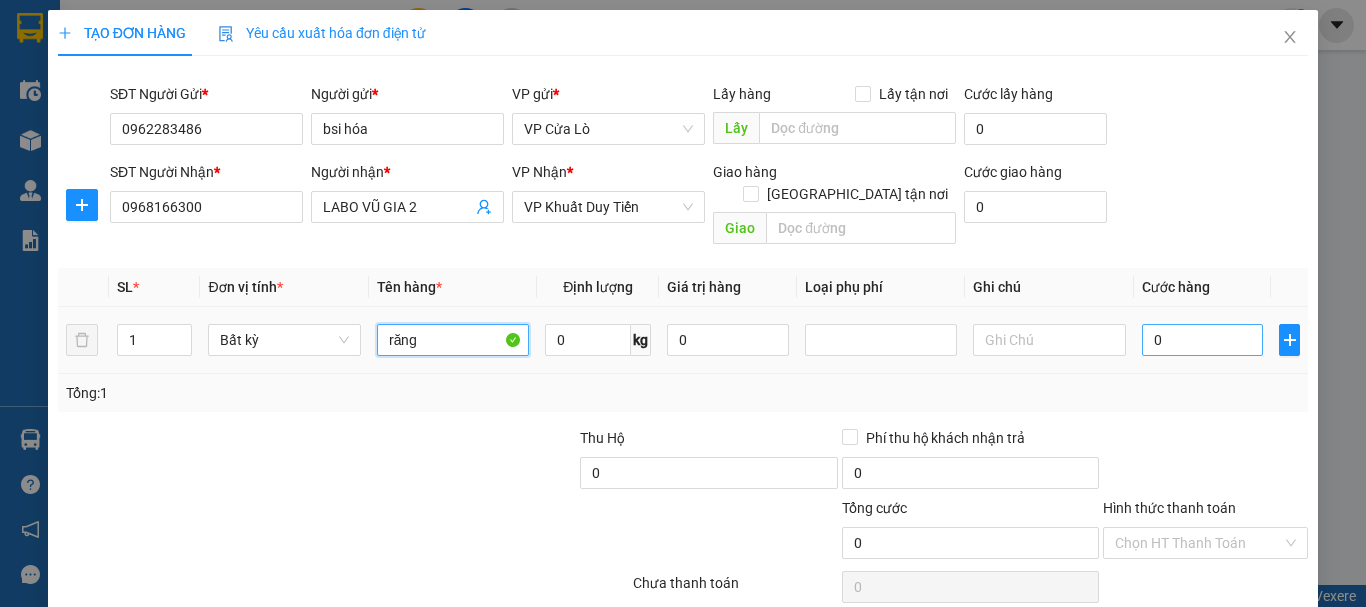 type on "răng" 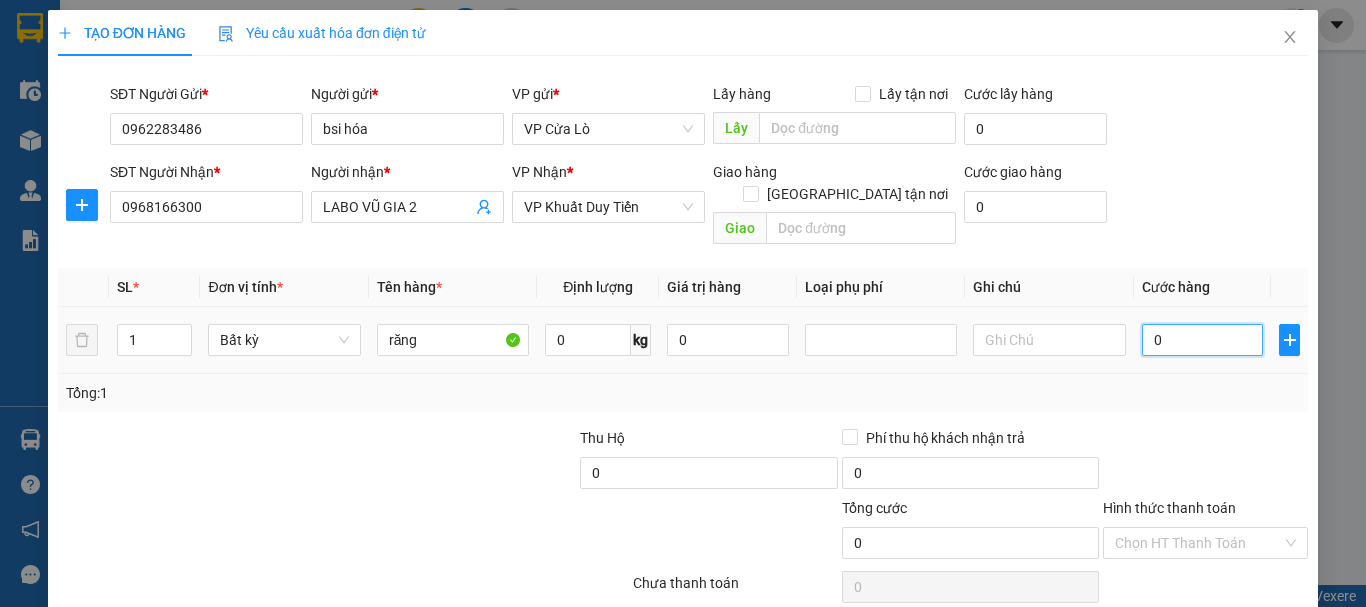 click on "0" at bounding box center [1203, 340] 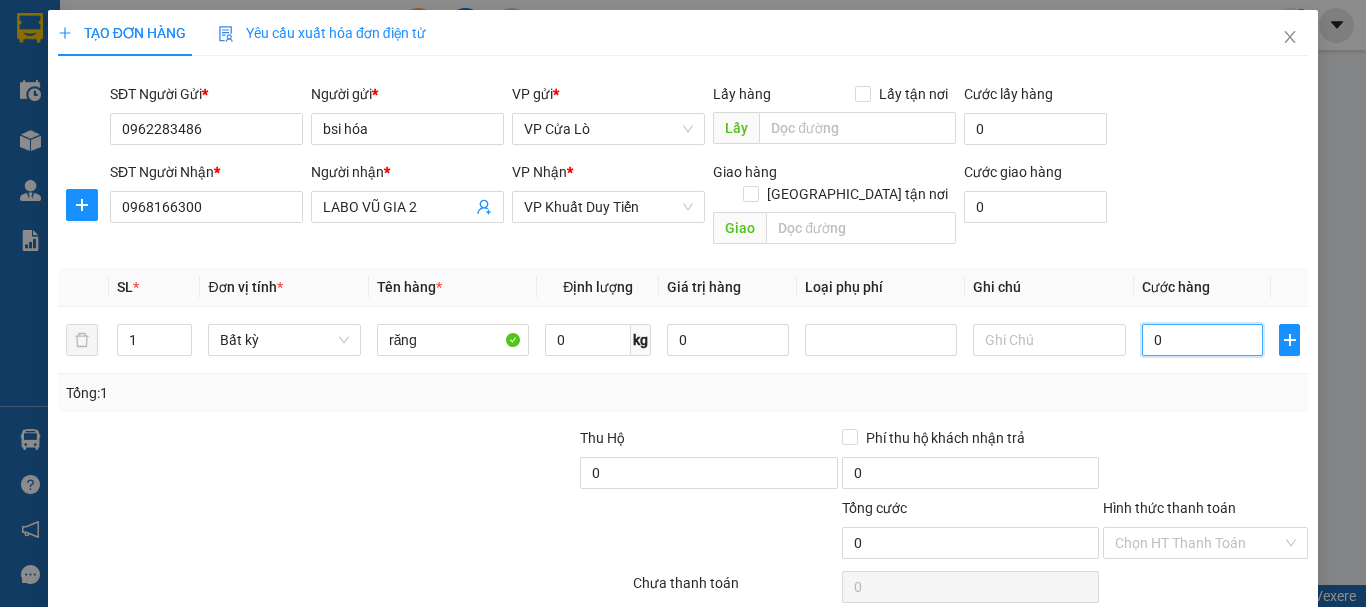 type on "3" 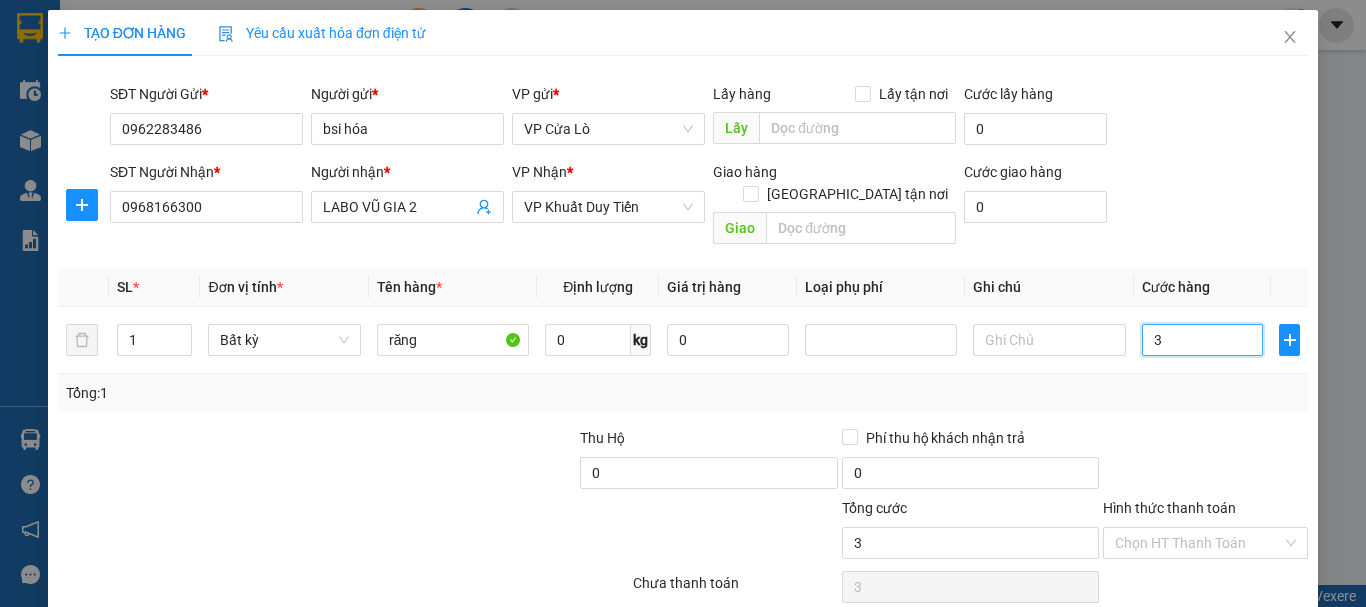type on "30" 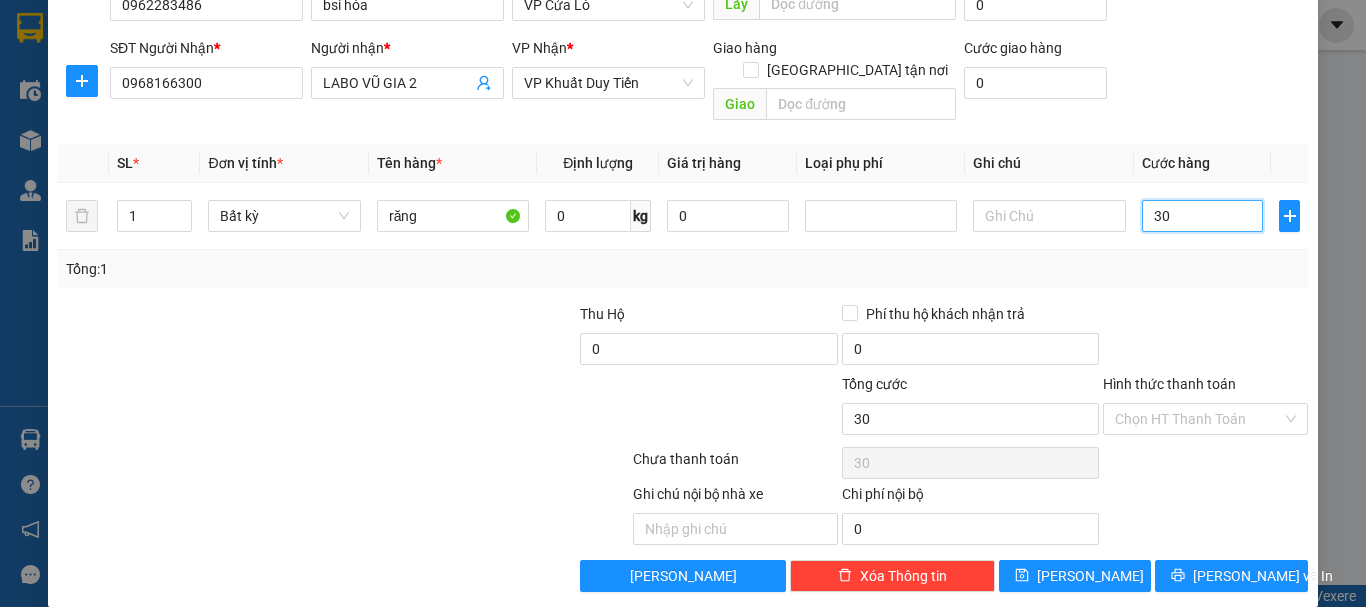 scroll, scrollTop: 126, scrollLeft: 0, axis: vertical 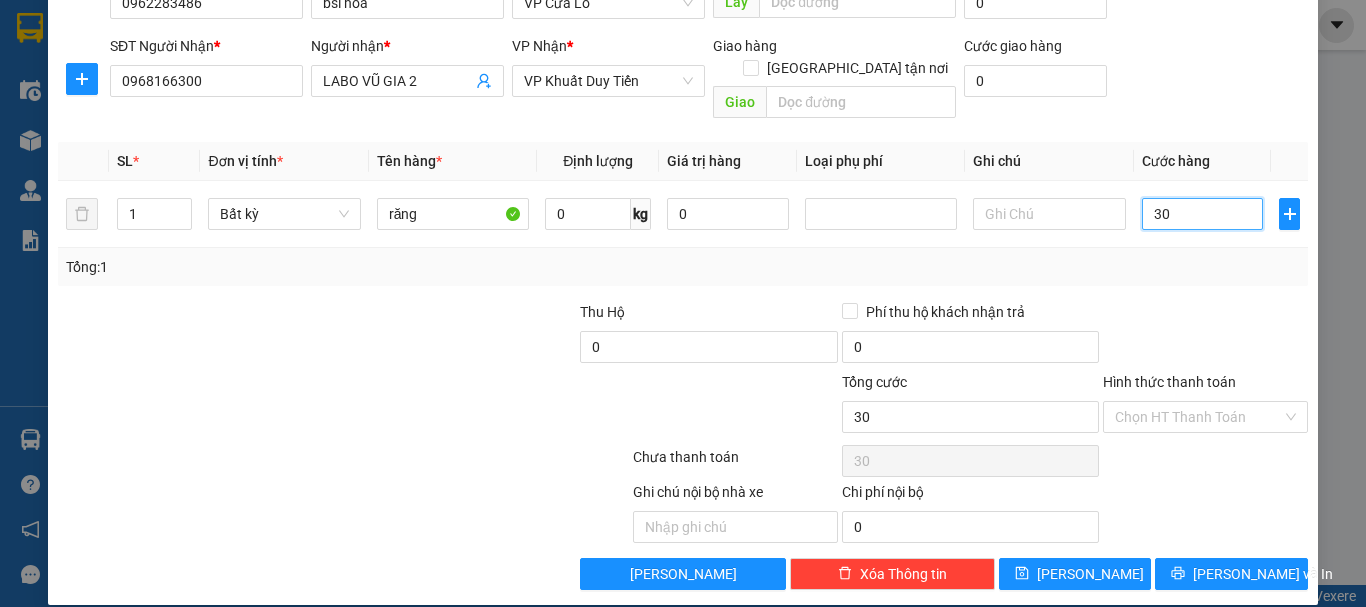 drag, startPoint x: 1268, startPoint y: 402, endPoint x: 1258, endPoint y: 451, distance: 50.01 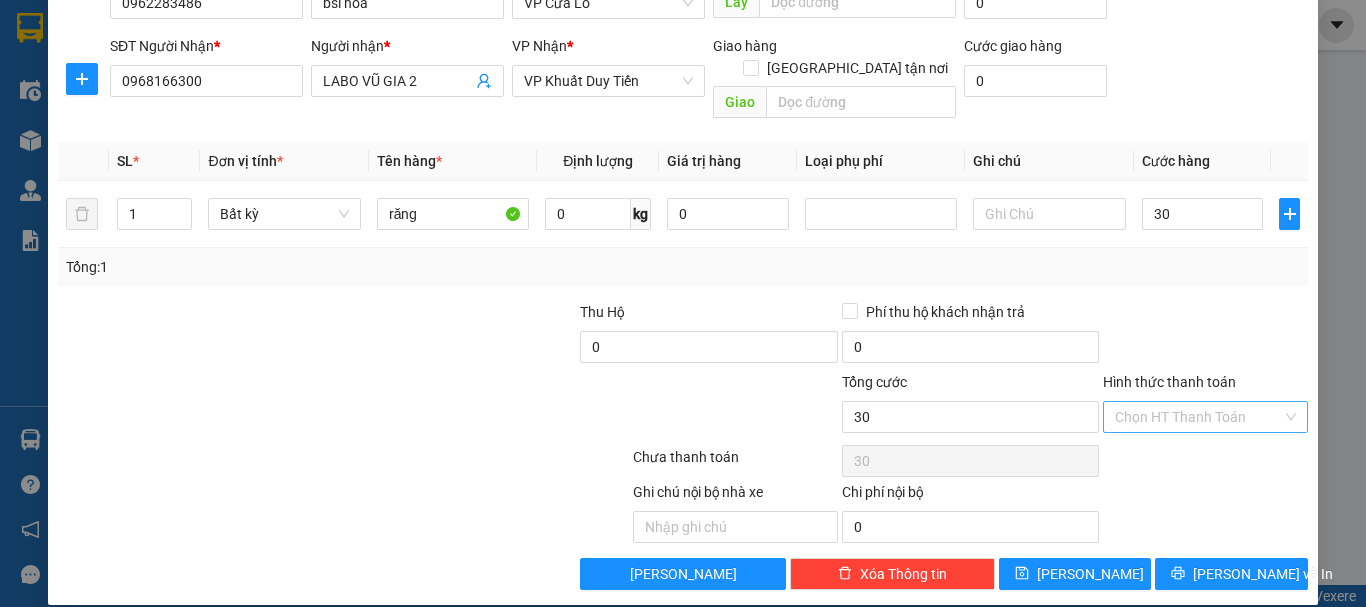 type on "30.000" 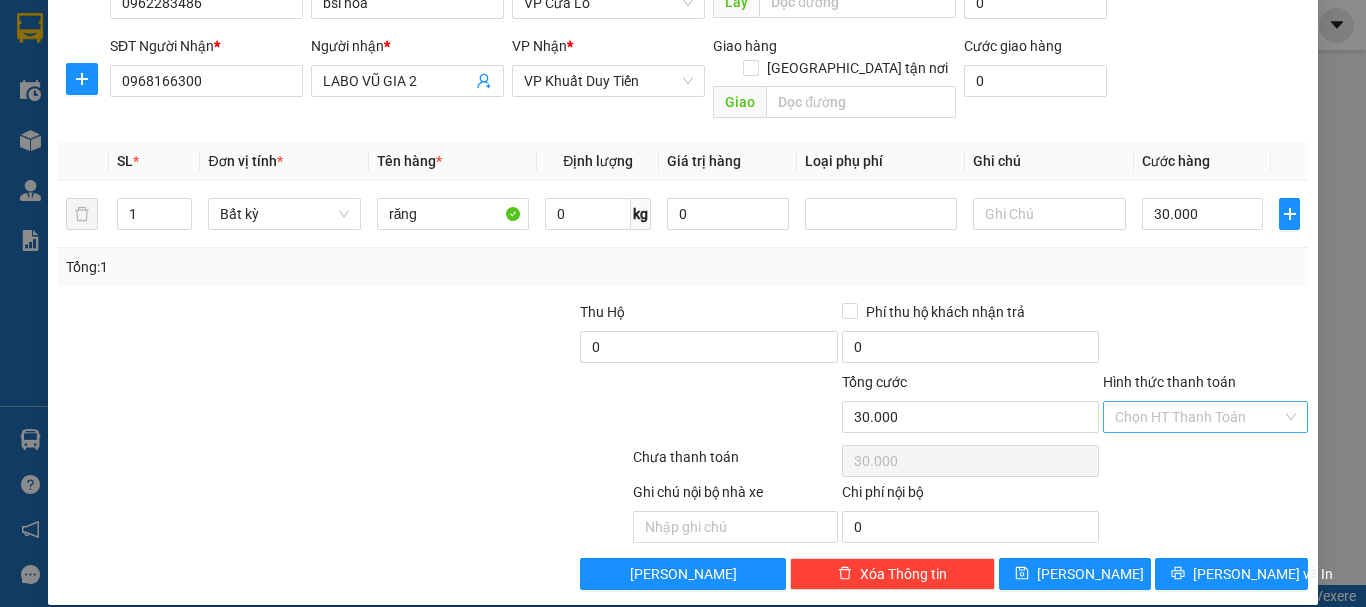 click on "Hình thức thanh toán" at bounding box center [1198, 417] 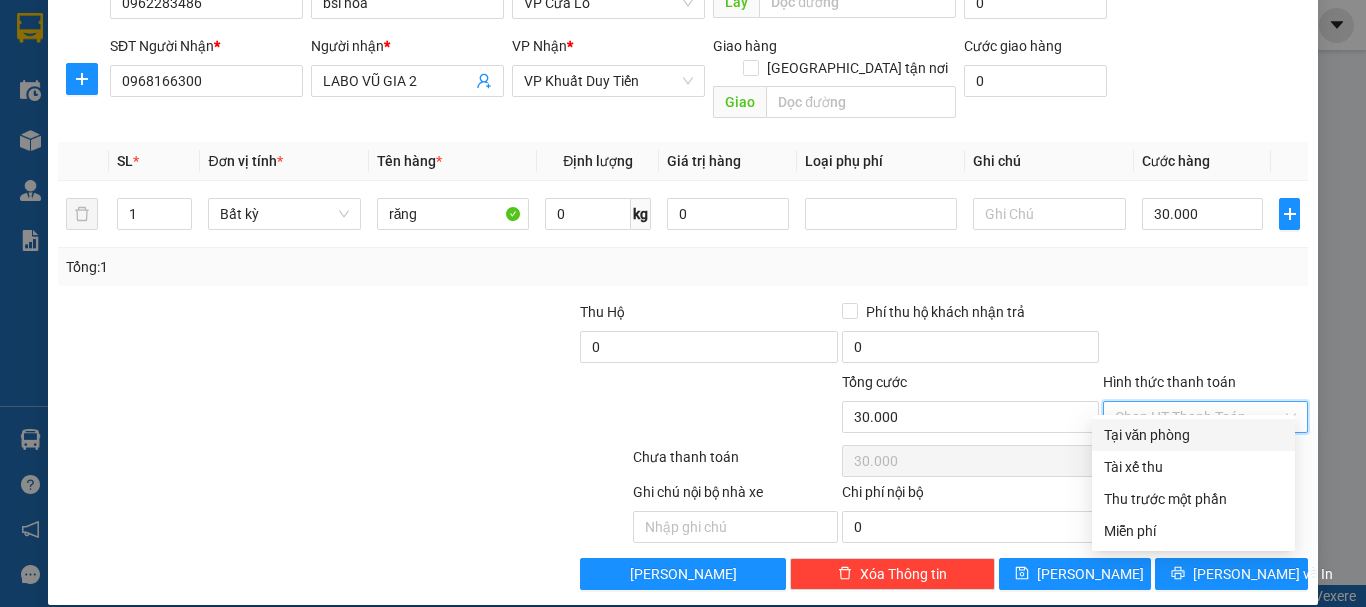 click on "Tại văn phòng" at bounding box center (1193, 435) 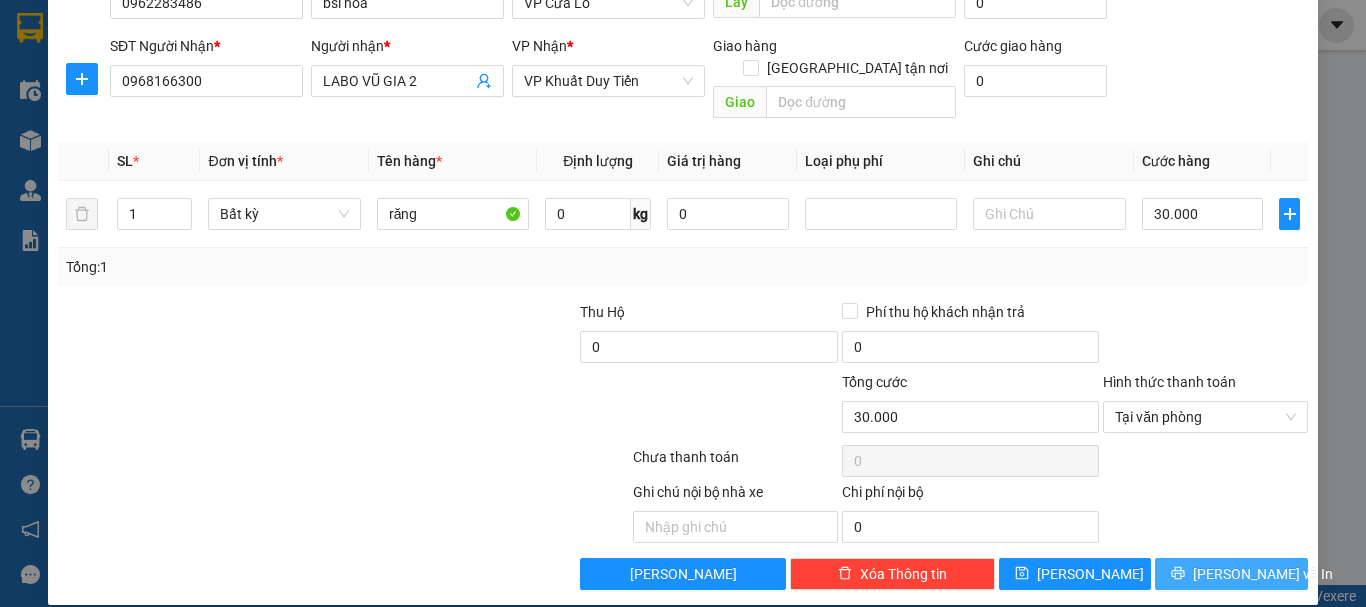 click on "[PERSON_NAME] và In" at bounding box center [1231, 574] 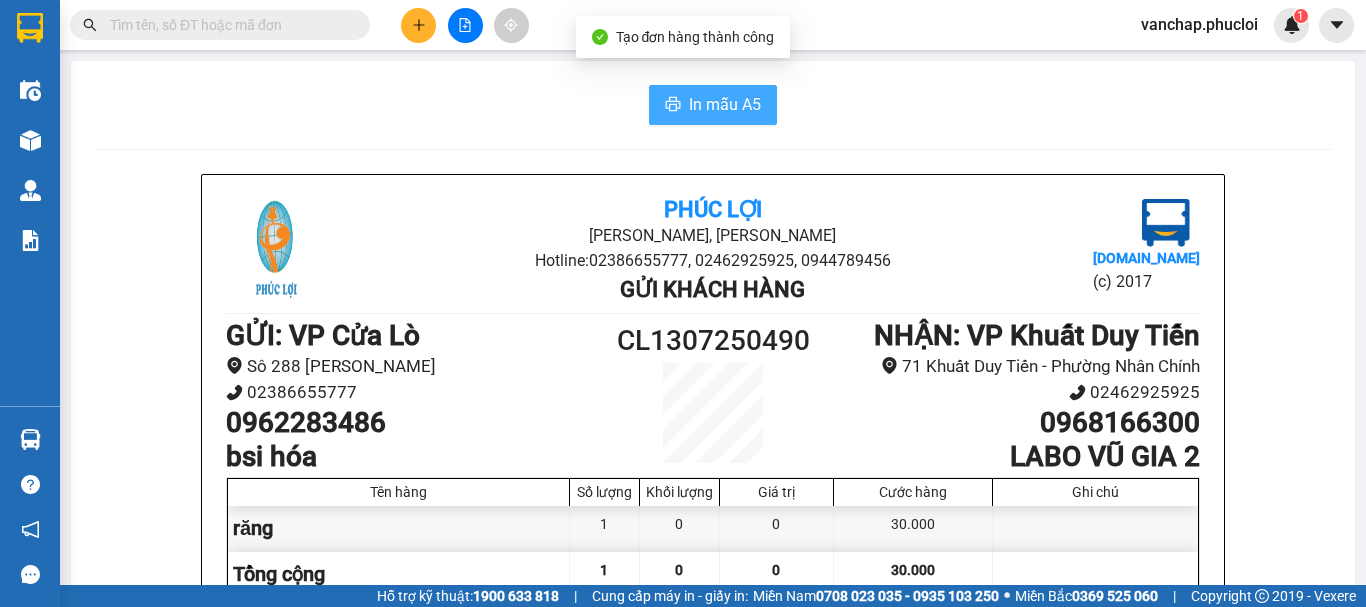 click on "In mẫu A5" at bounding box center [713, 105] 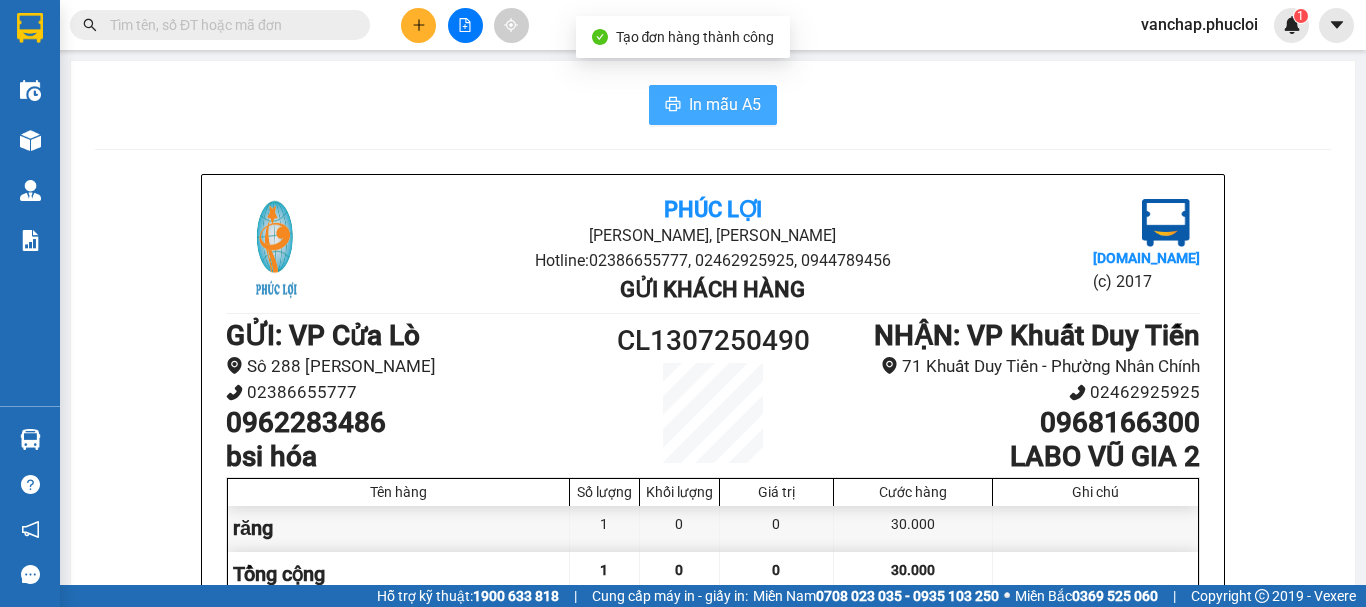 scroll, scrollTop: 0, scrollLeft: 0, axis: both 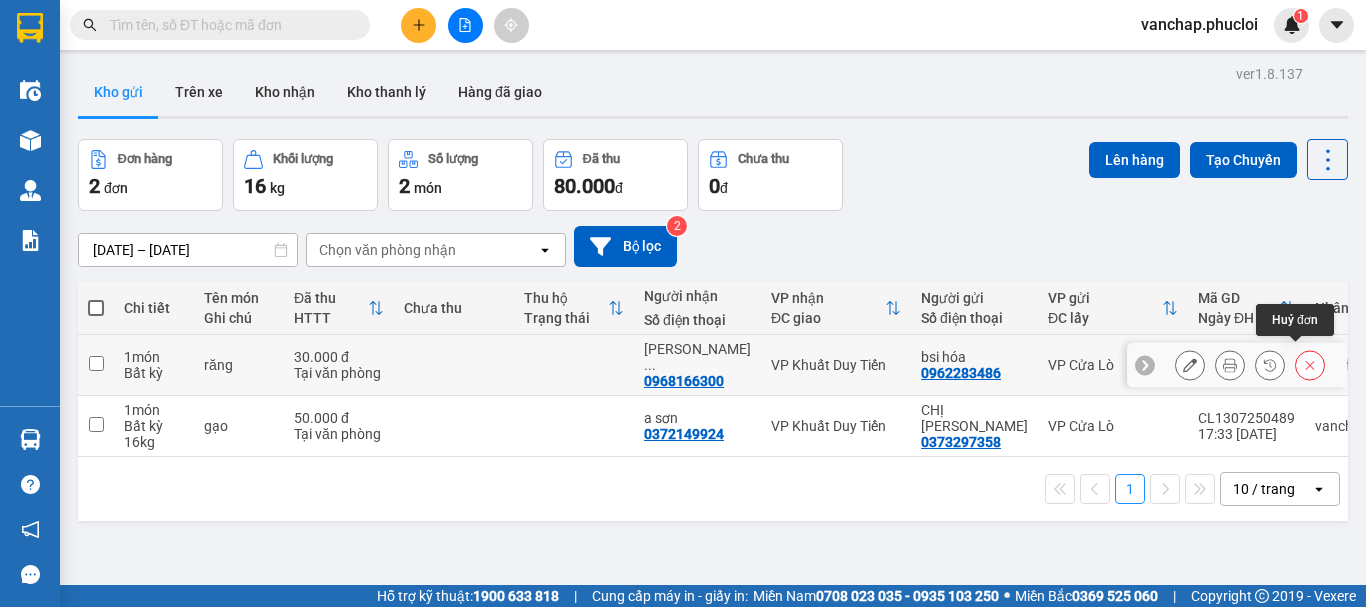 click 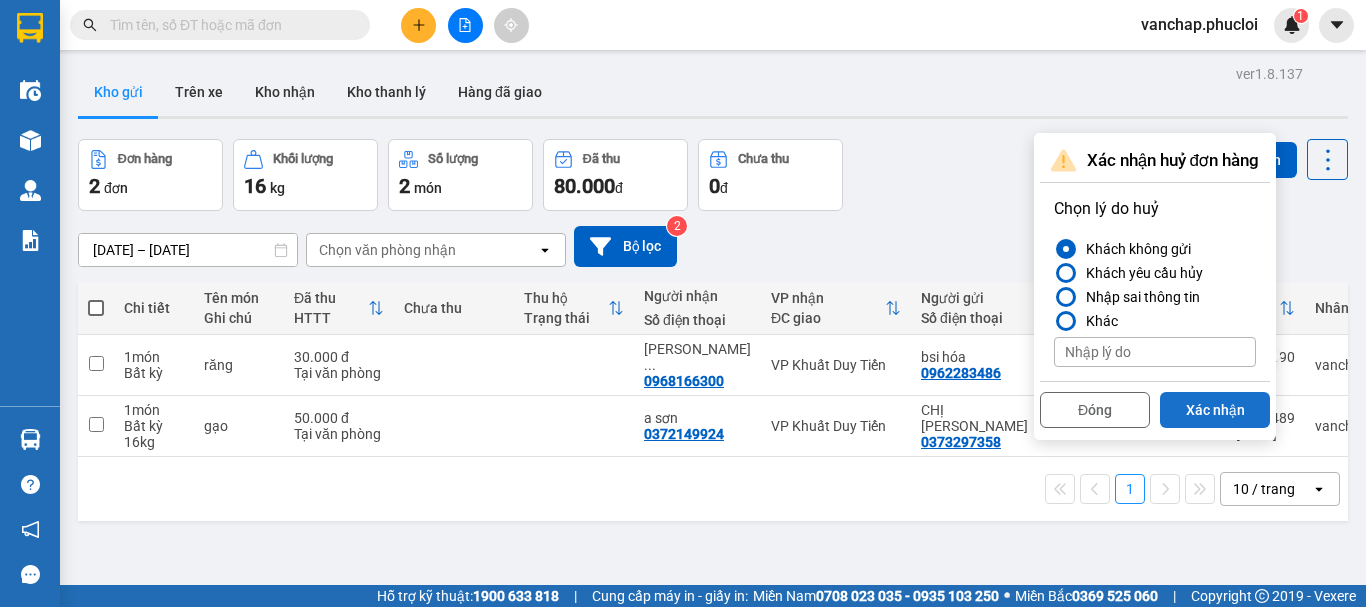 click on "Xác nhận" at bounding box center [1215, 410] 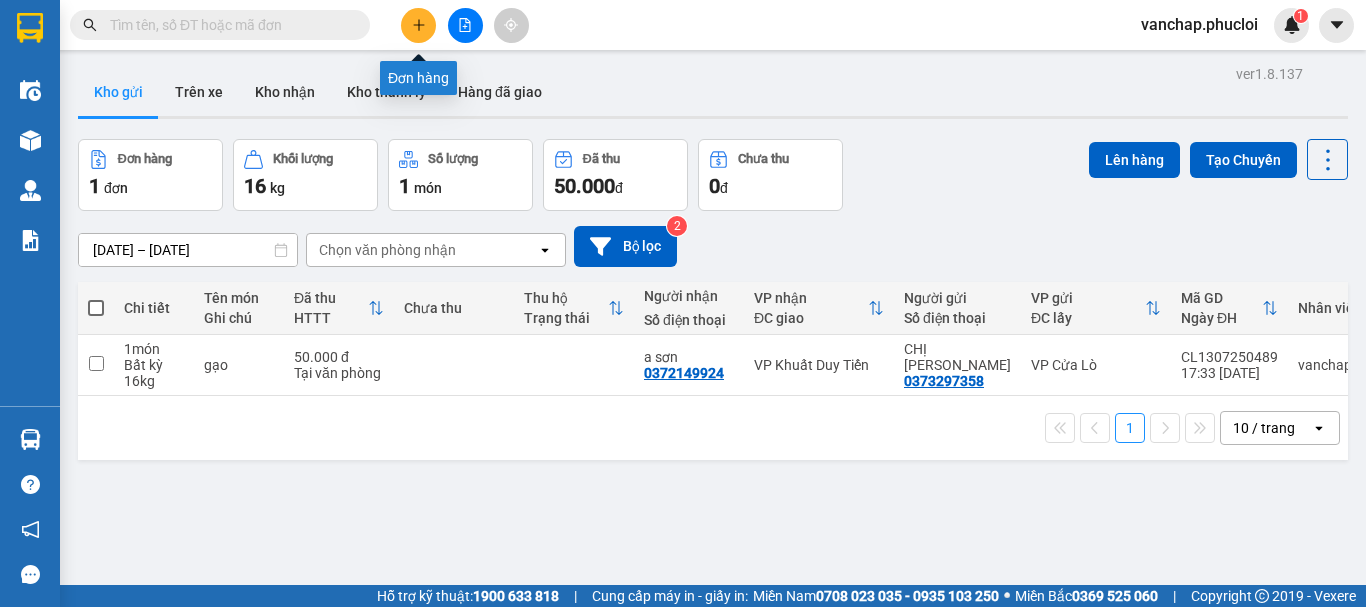 click at bounding box center (418, 25) 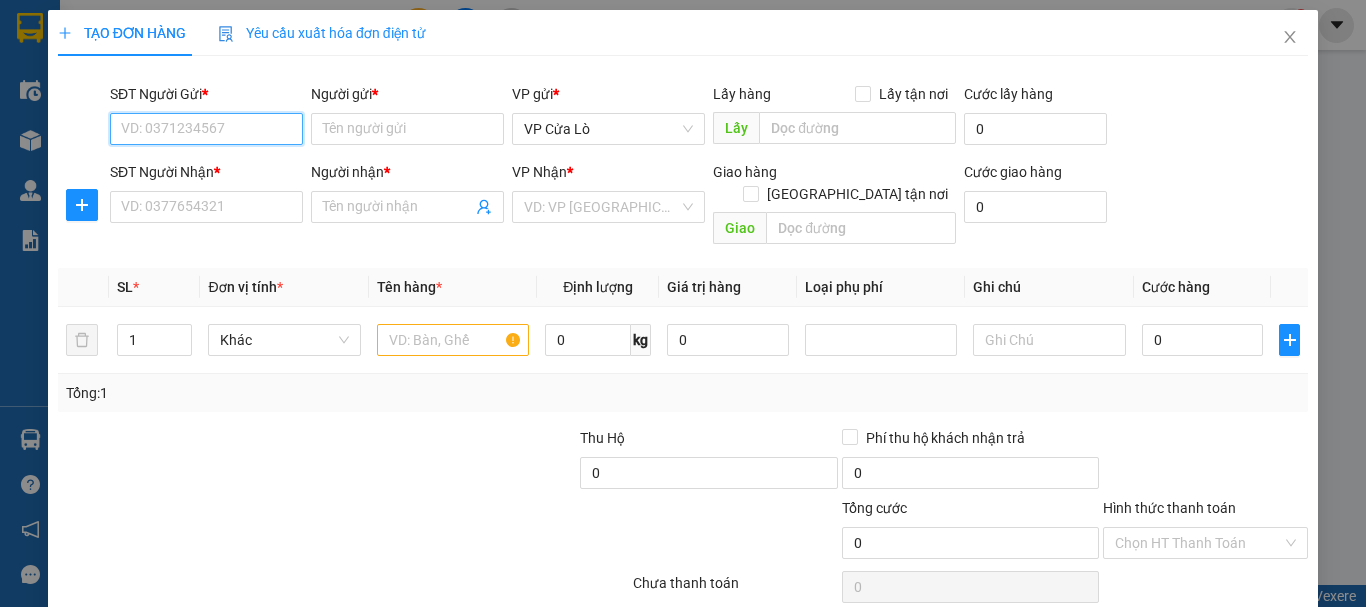 drag, startPoint x: 264, startPoint y: 124, endPoint x: 314, endPoint y: 85, distance: 63.411354 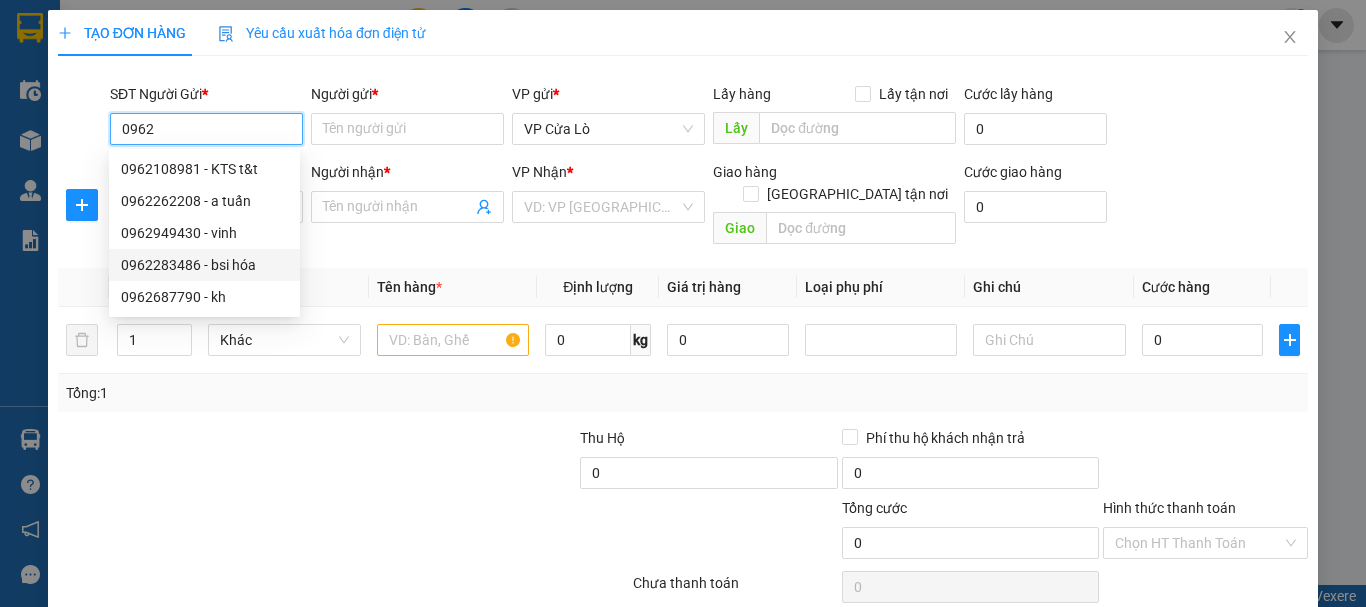 click on "0962283486 - bsi hóa" at bounding box center [204, 265] 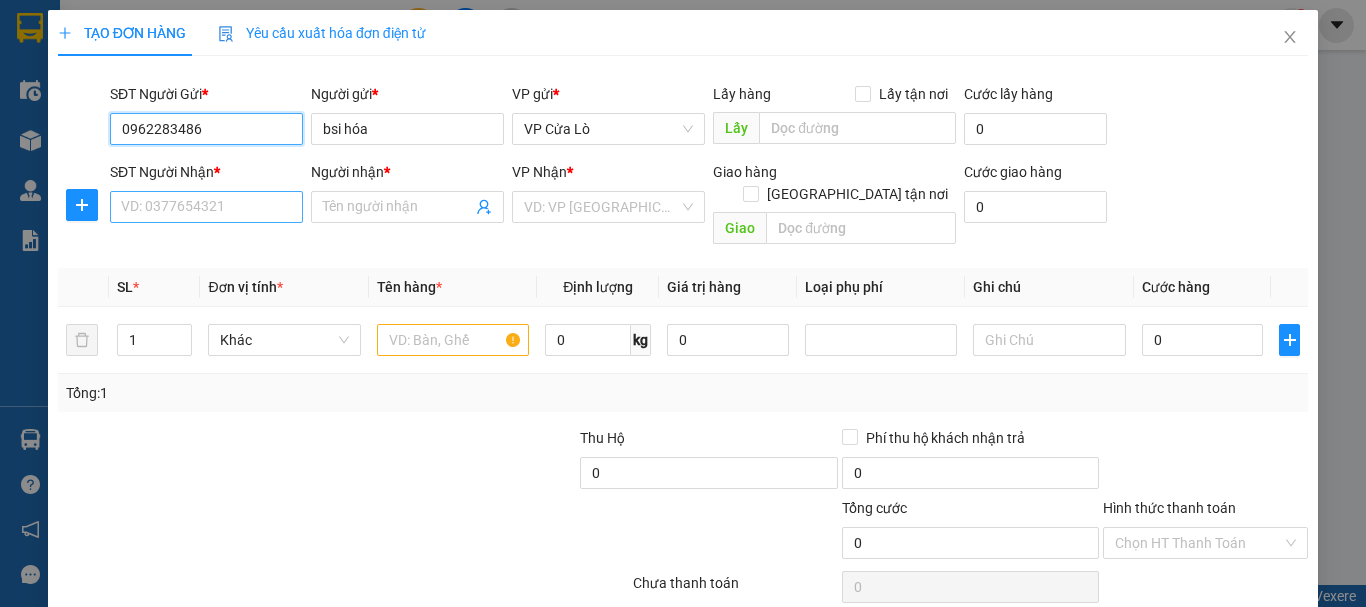 type on "0962283486" 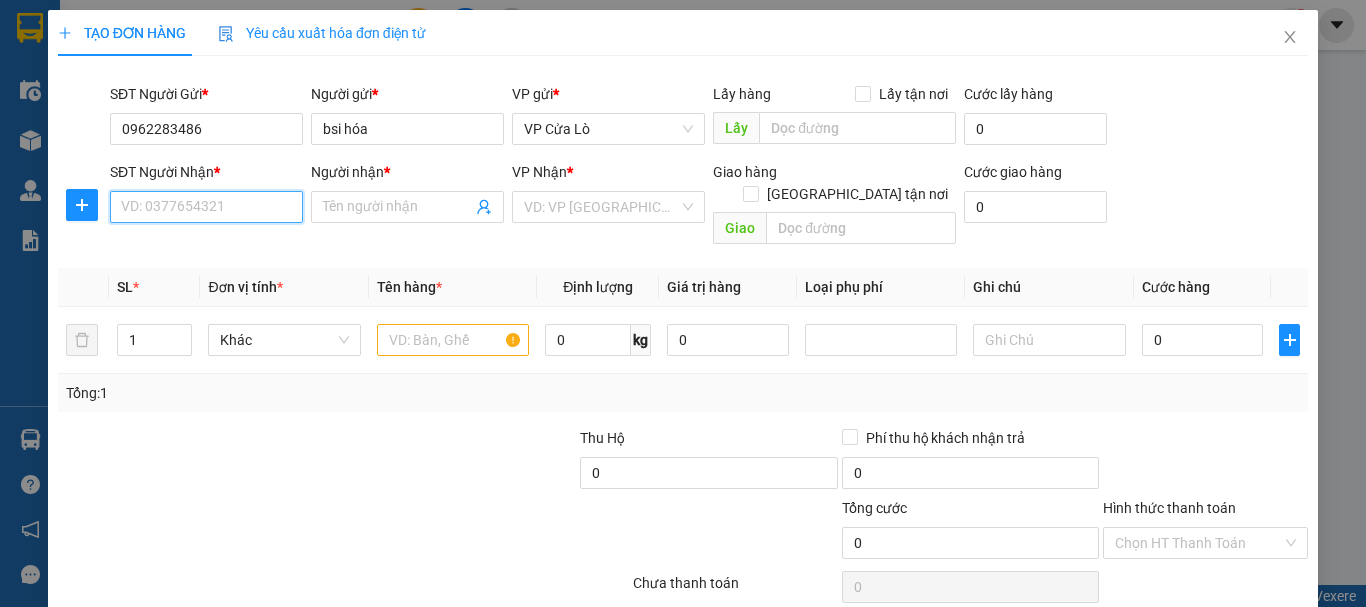 click on "SĐT Người Nhận  *" at bounding box center [206, 207] 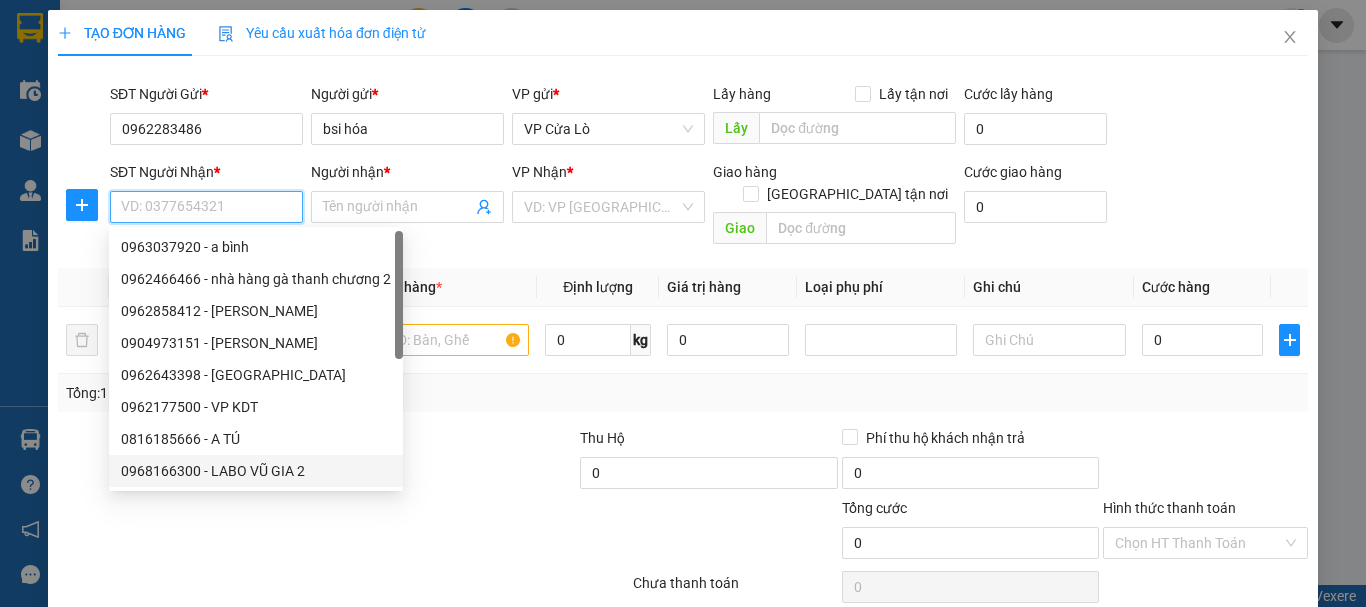 click on "0968166300 - LABO VŨ GIA 2" at bounding box center [256, 471] 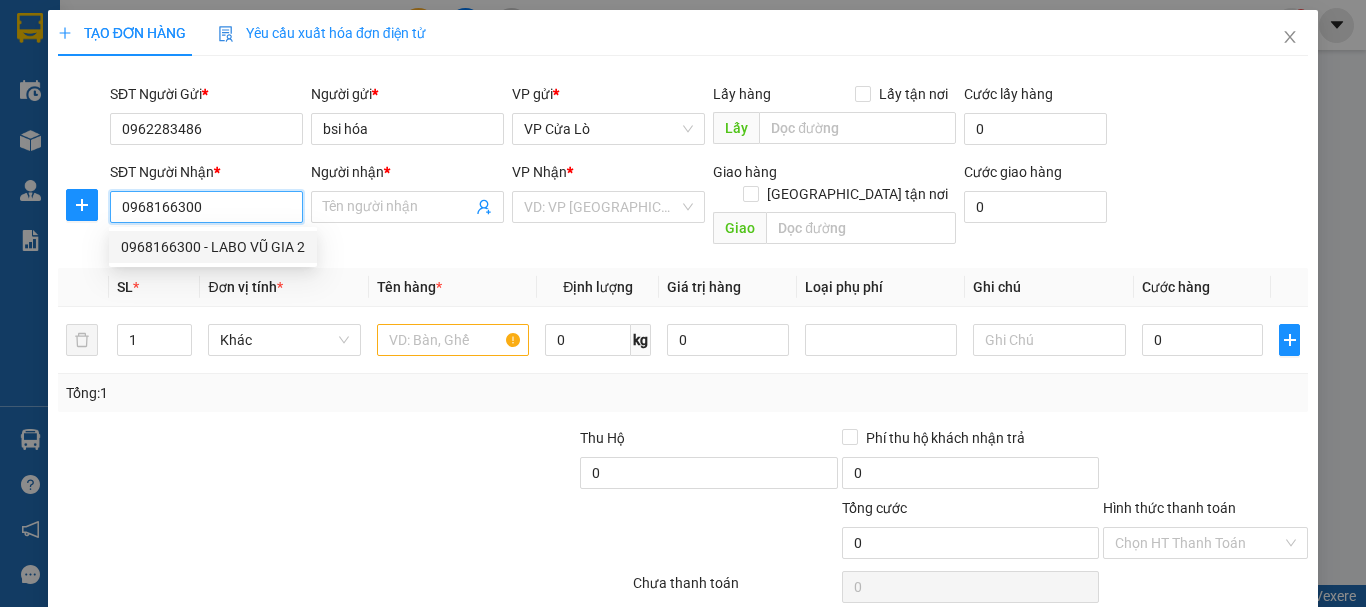 type on "LABO VŨ GIA 2" 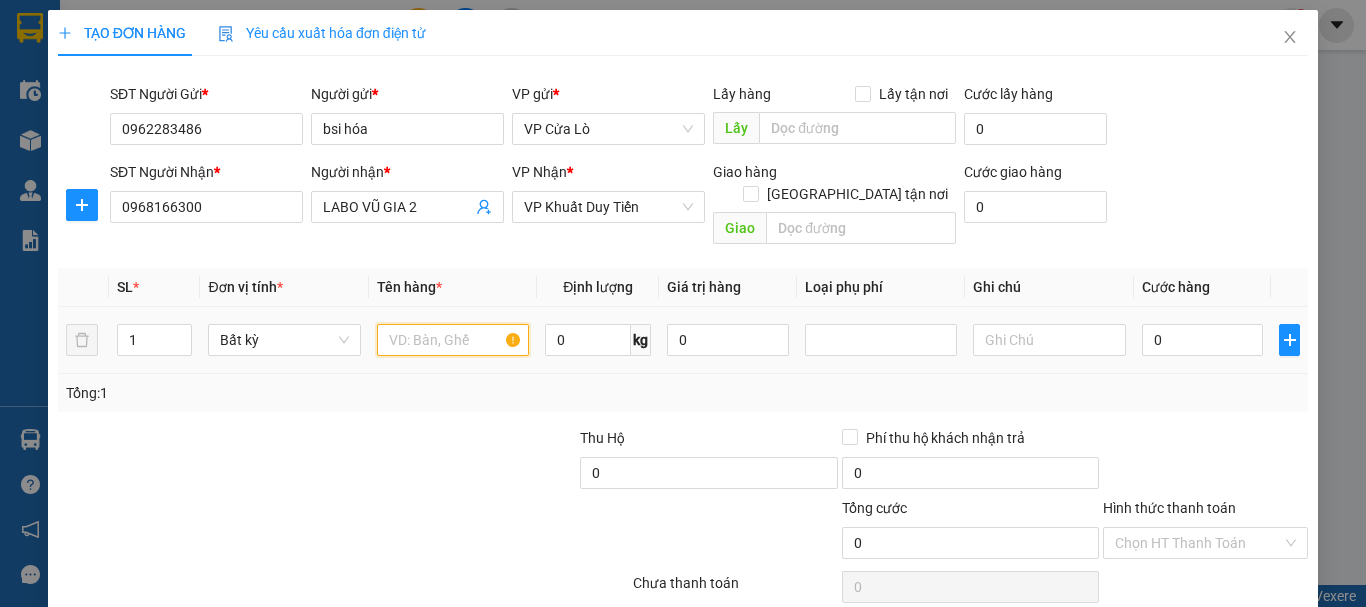 click at bounding box center (453, 340) 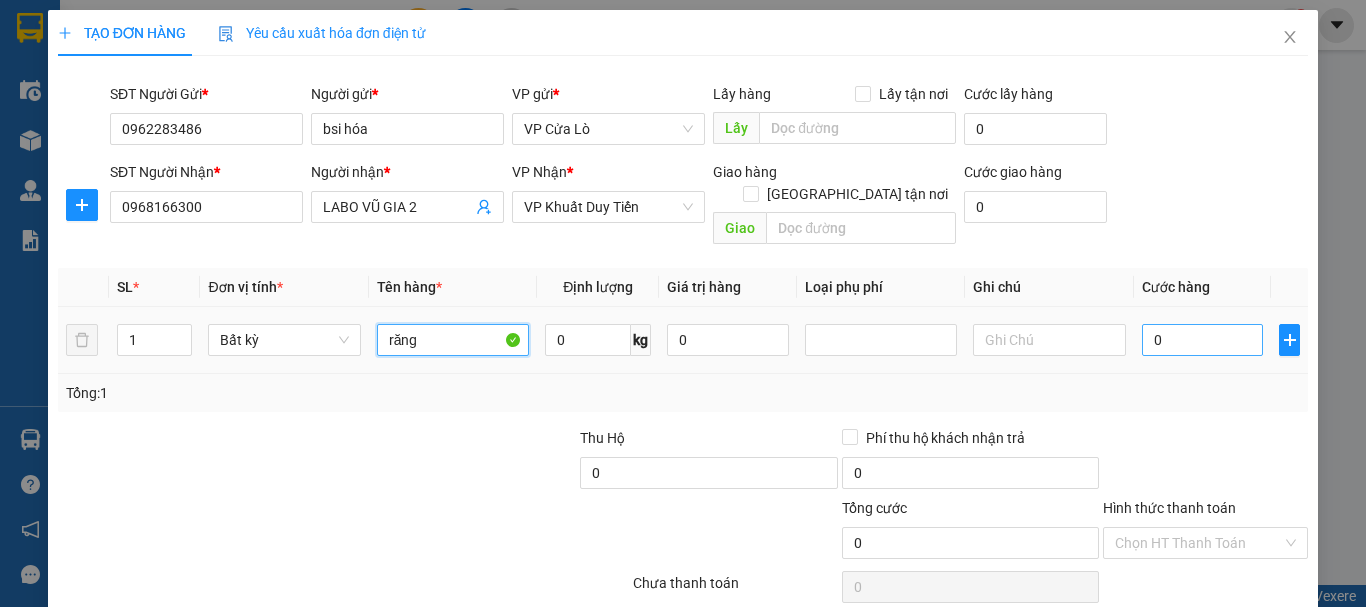type on "răng" 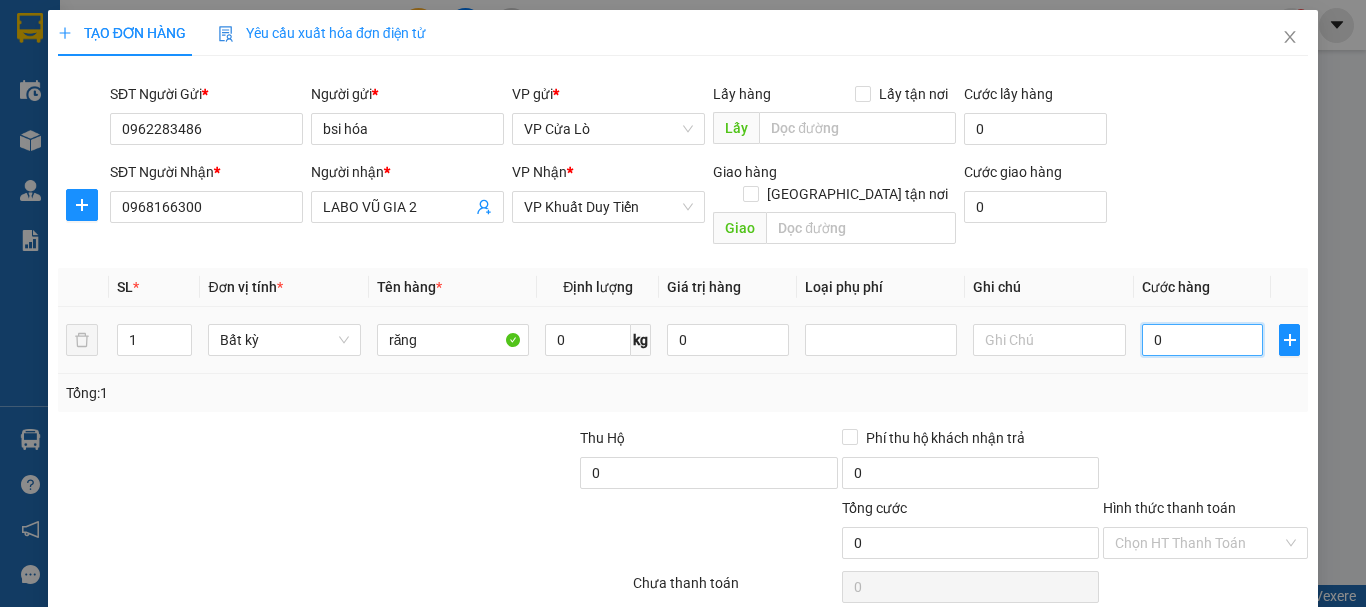 click on "0" at bounding box center [1203, 340] 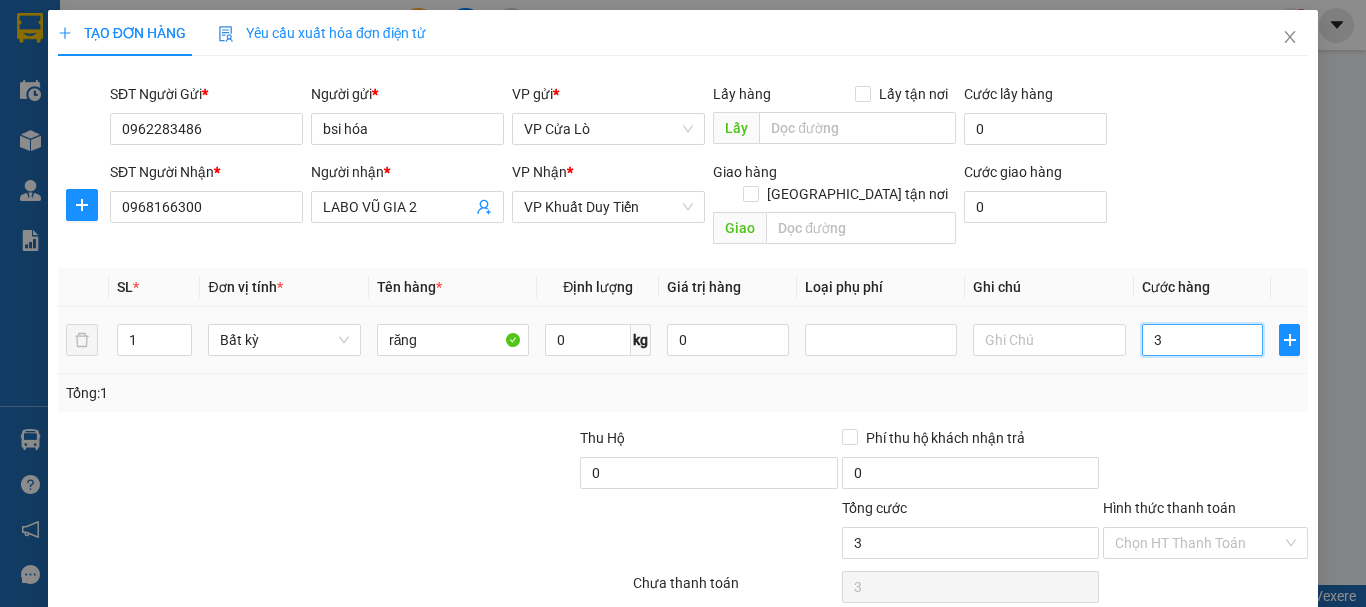 type on "30" 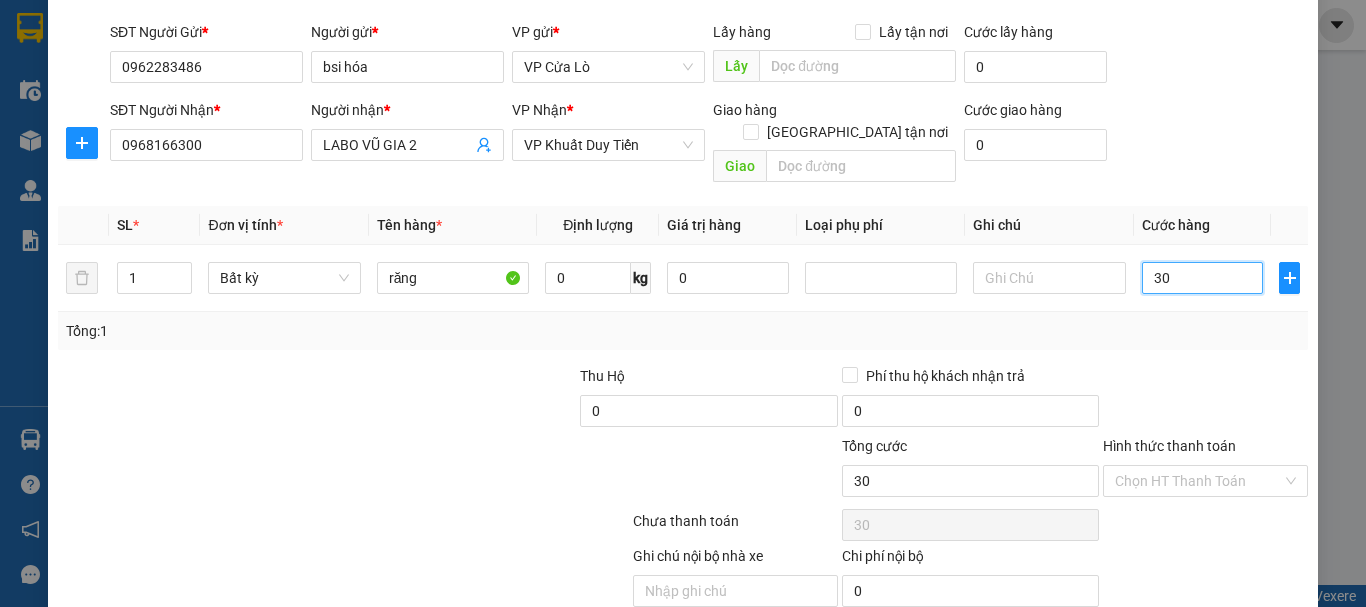 scroll, scrollTop: 126, scrollLeft: 0, axis: vertical 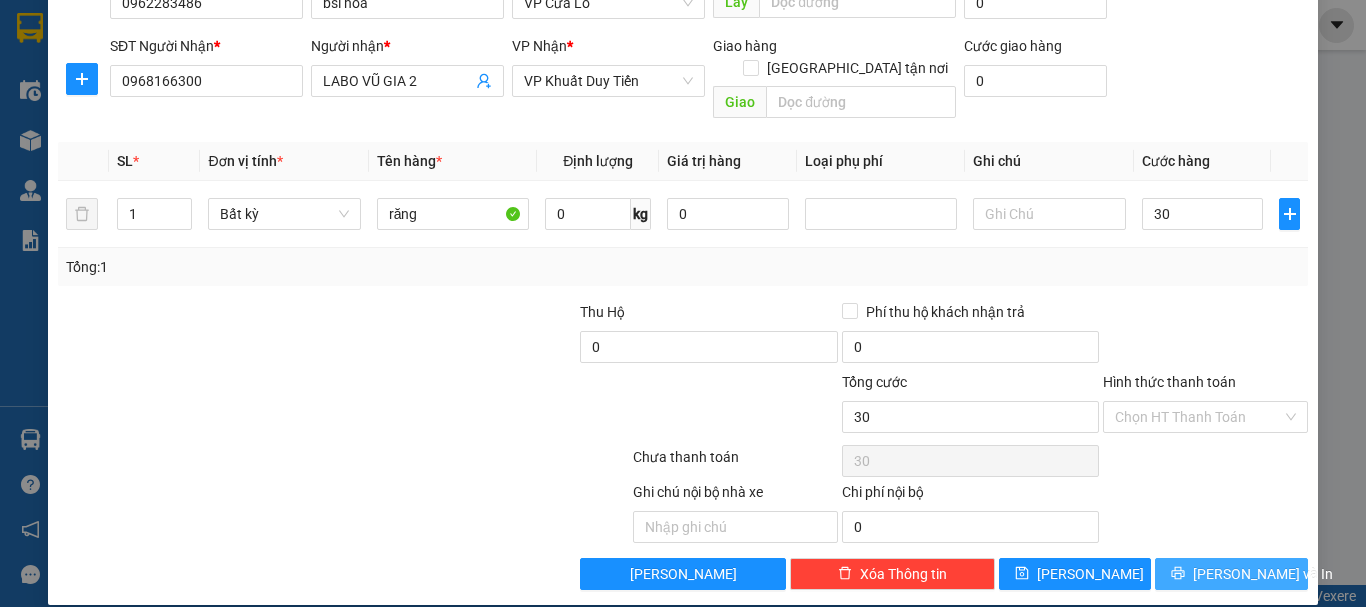 type on "30.000" 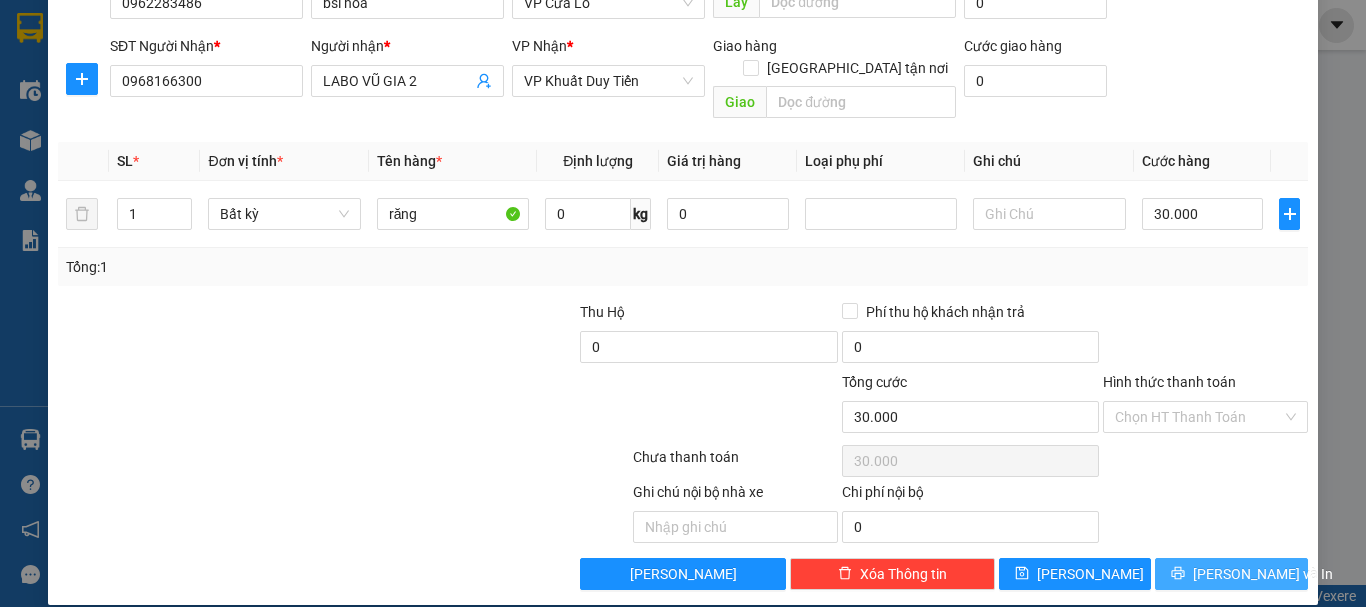 click 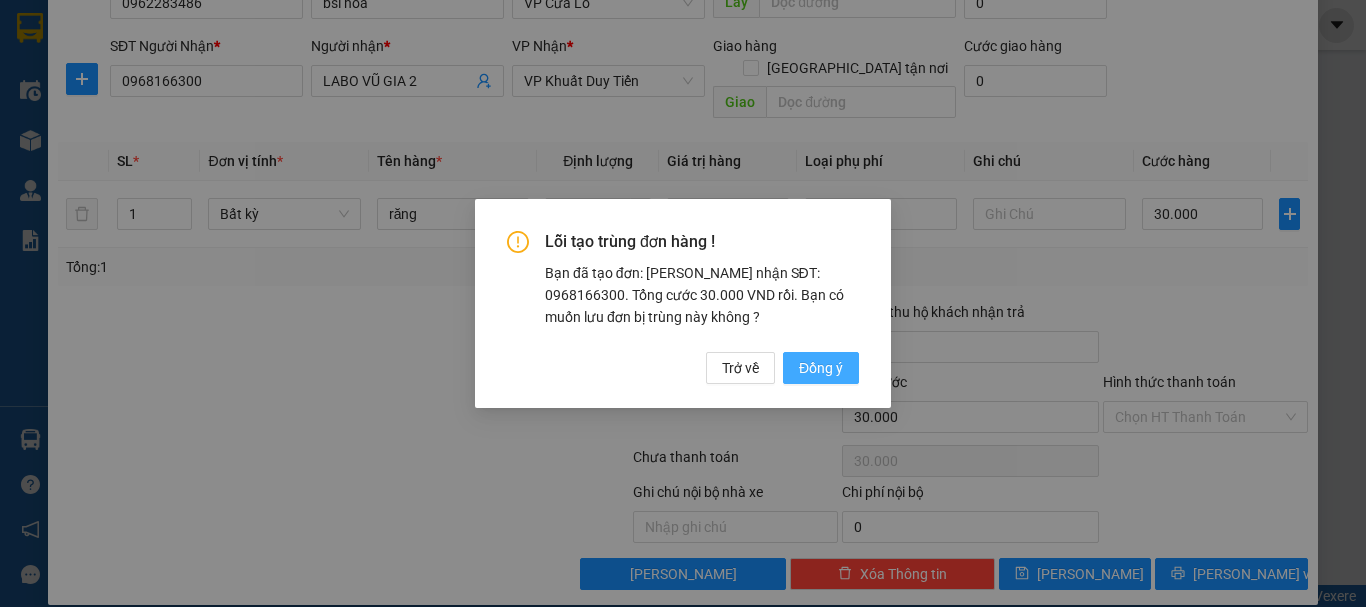 click on "Đồng ý" at bounding box center [821, 368] 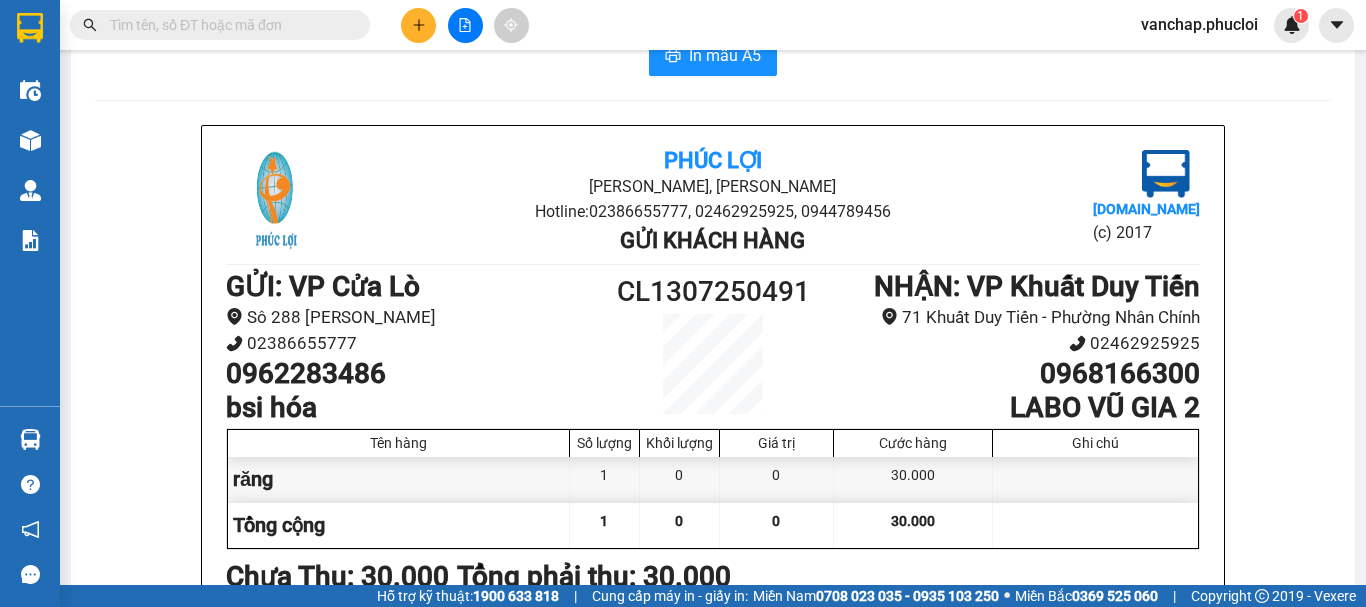 scroll, scrollTop: 0, scrollLeft: 0, axis: both 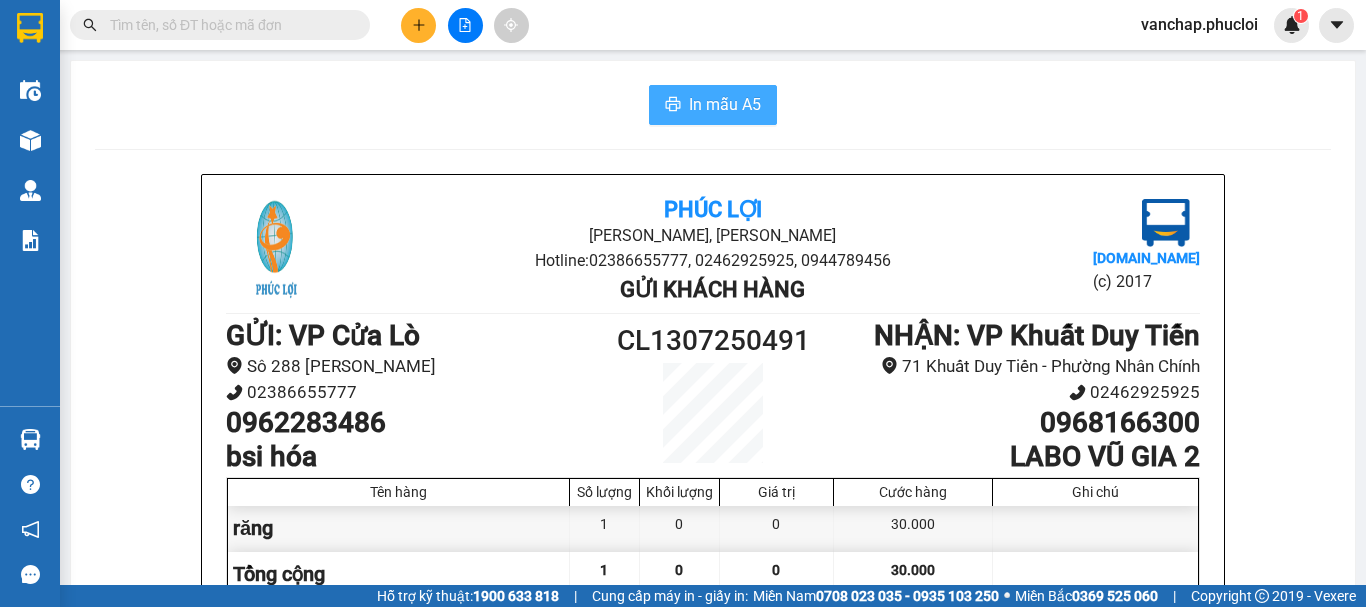 click on "In mẫu A5" at bounding box center (713, 105) 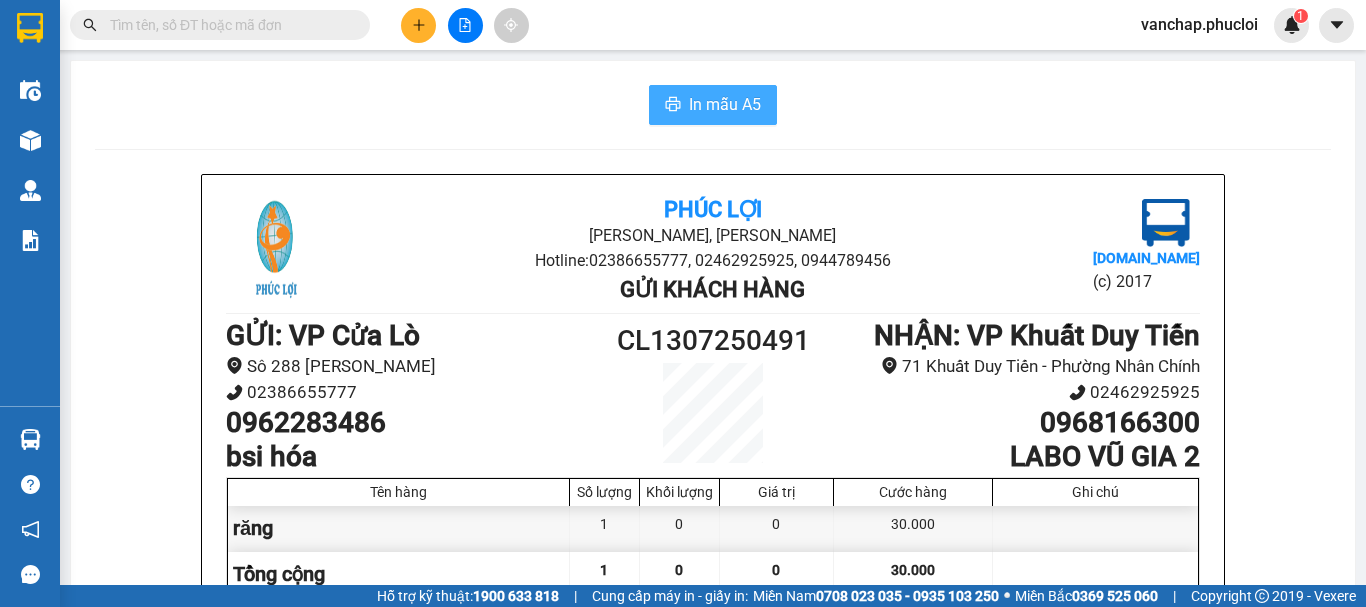 scroll, scrollTop: 0, scrollLeft: 0, axis: both 